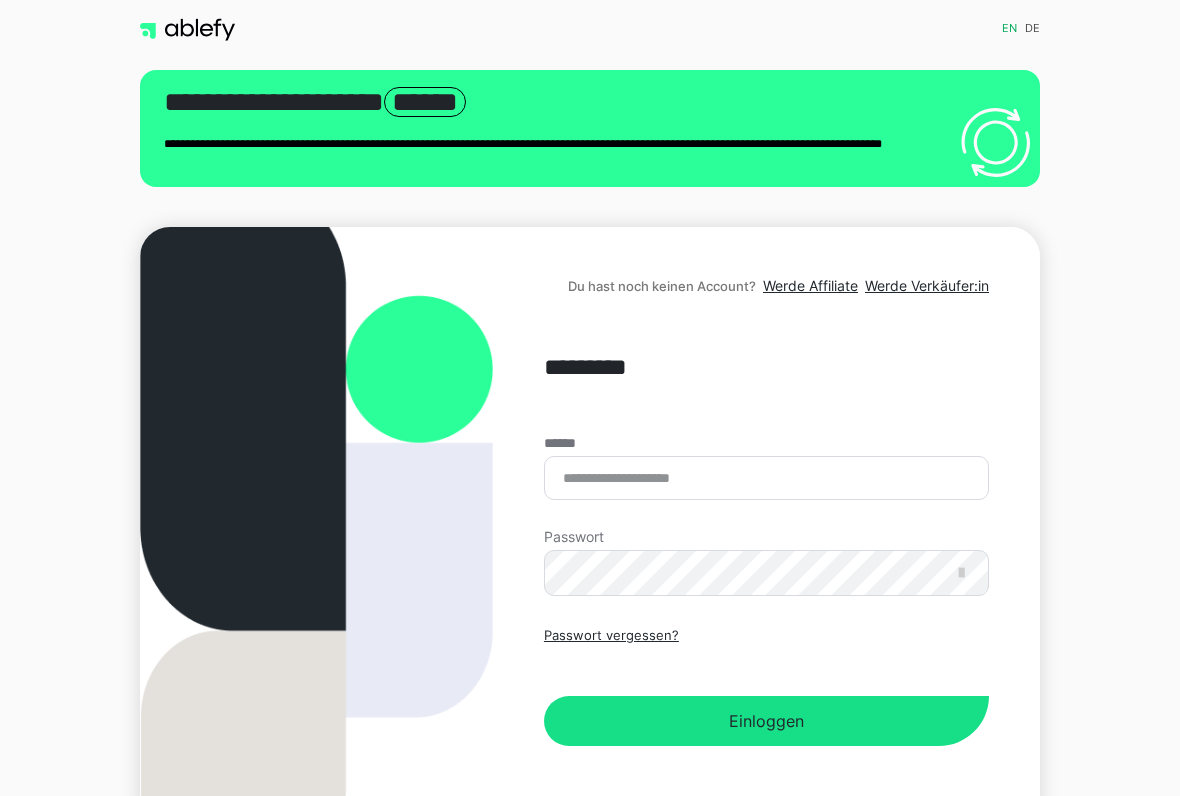 scroll, scrollTop: 0, scrollLeft: 0, axis: both 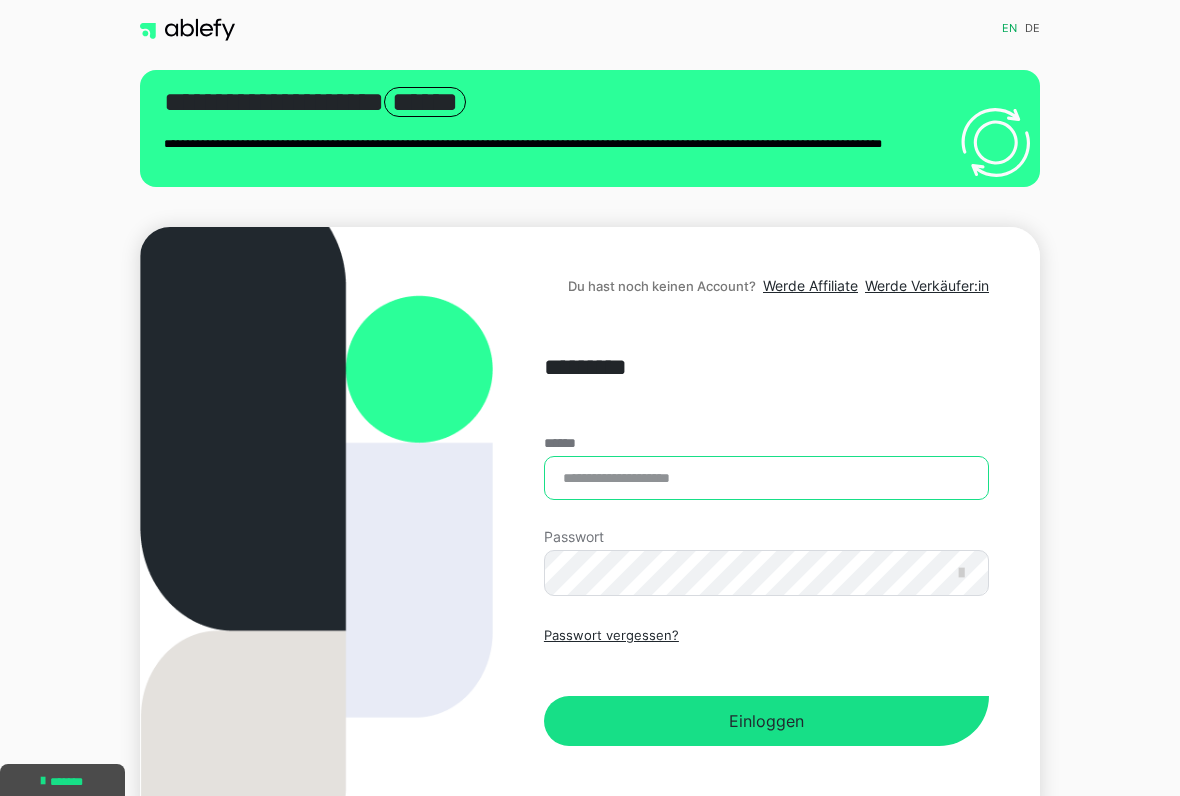 click on "******" at bounding box center [766, 478] 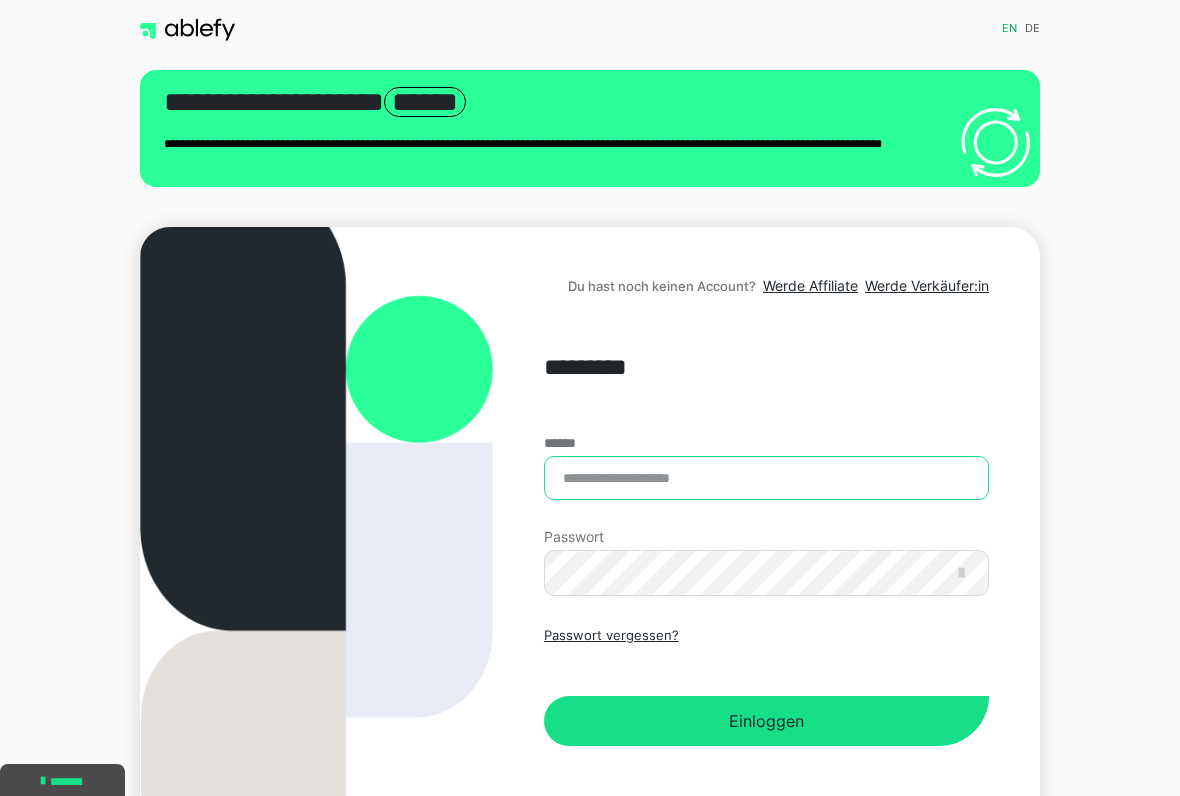 type on "**********" 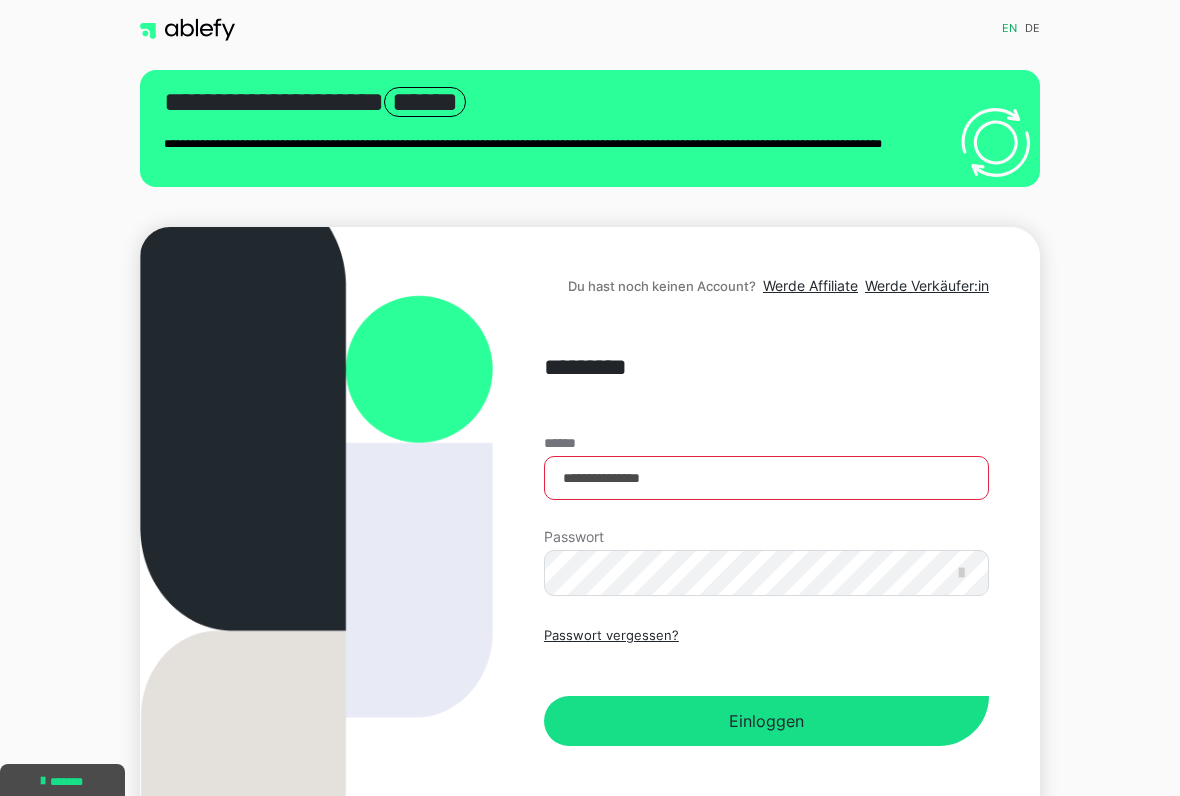 click on "Einloggen" at bounding box center (766, 721) 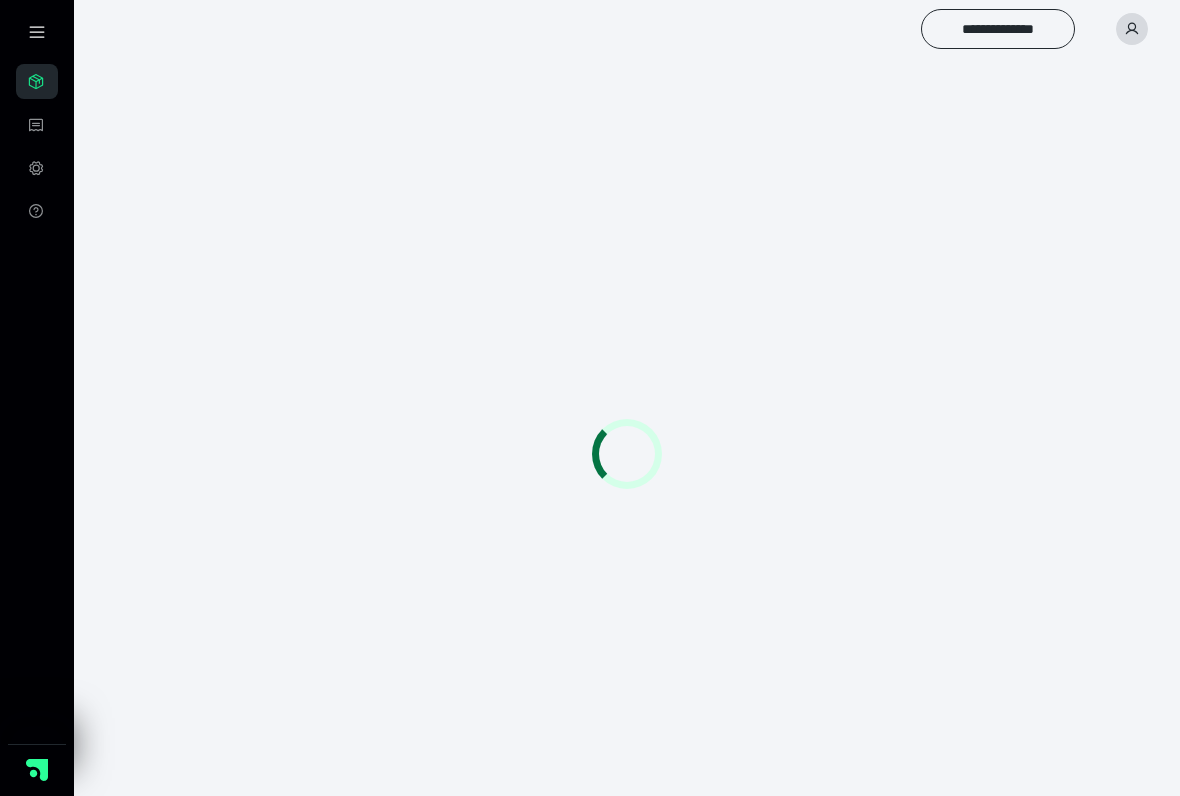 scroll, scrollTop: 0, scrollLeft: 0, axis: both 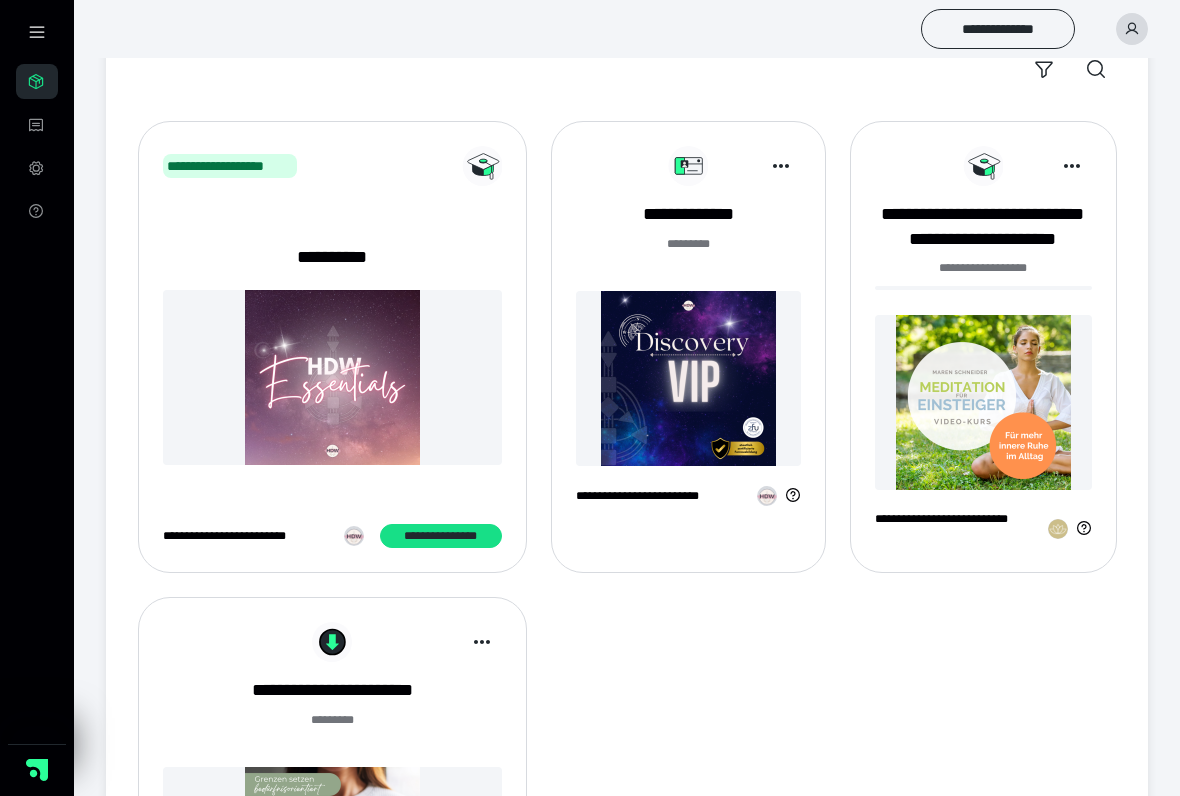 click at bounding box center [688, 378] 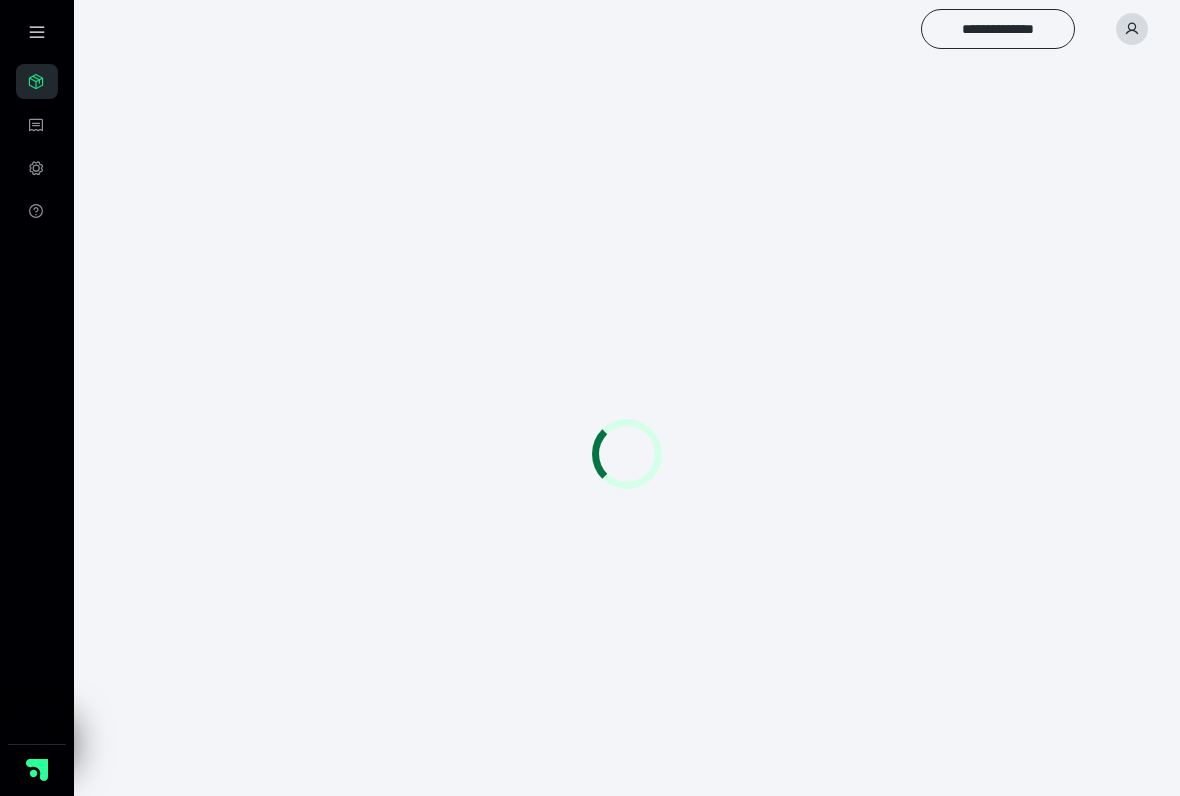 scroll, scrollTop: 0, scrollLeft: 0, axis: both 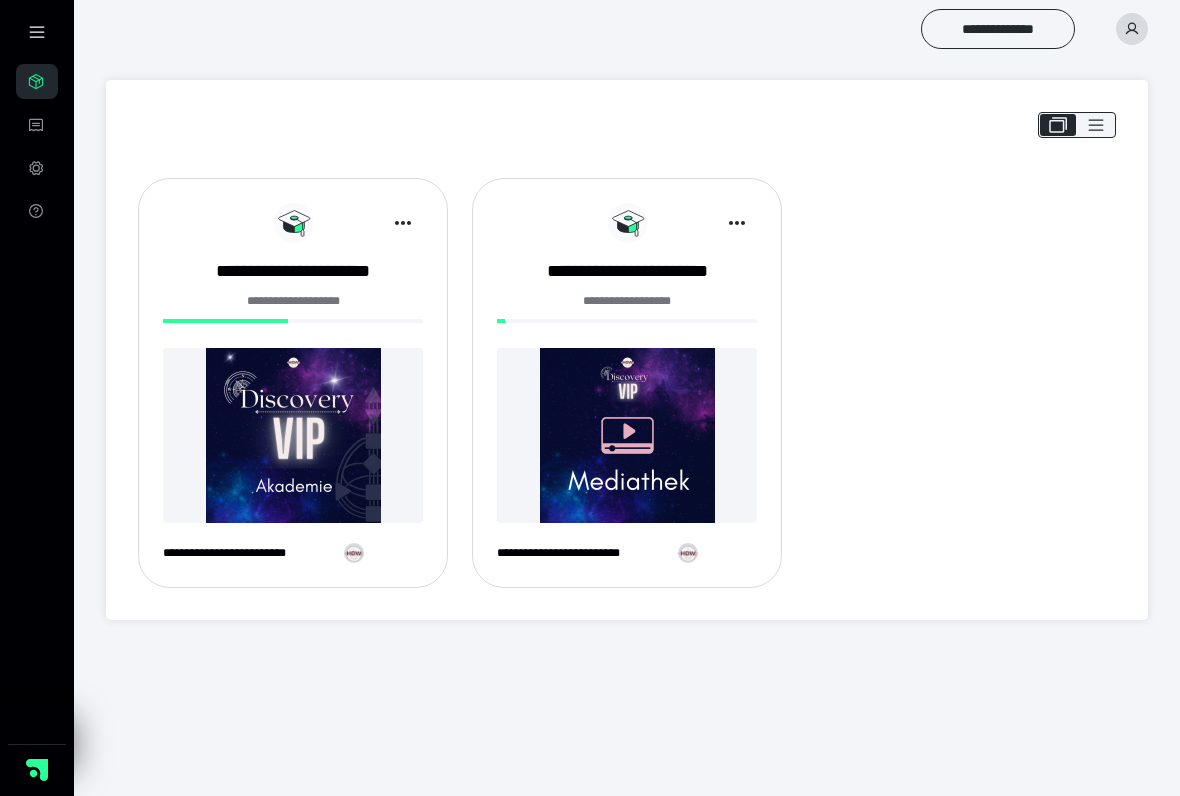 click at bounding box center [293, 435] 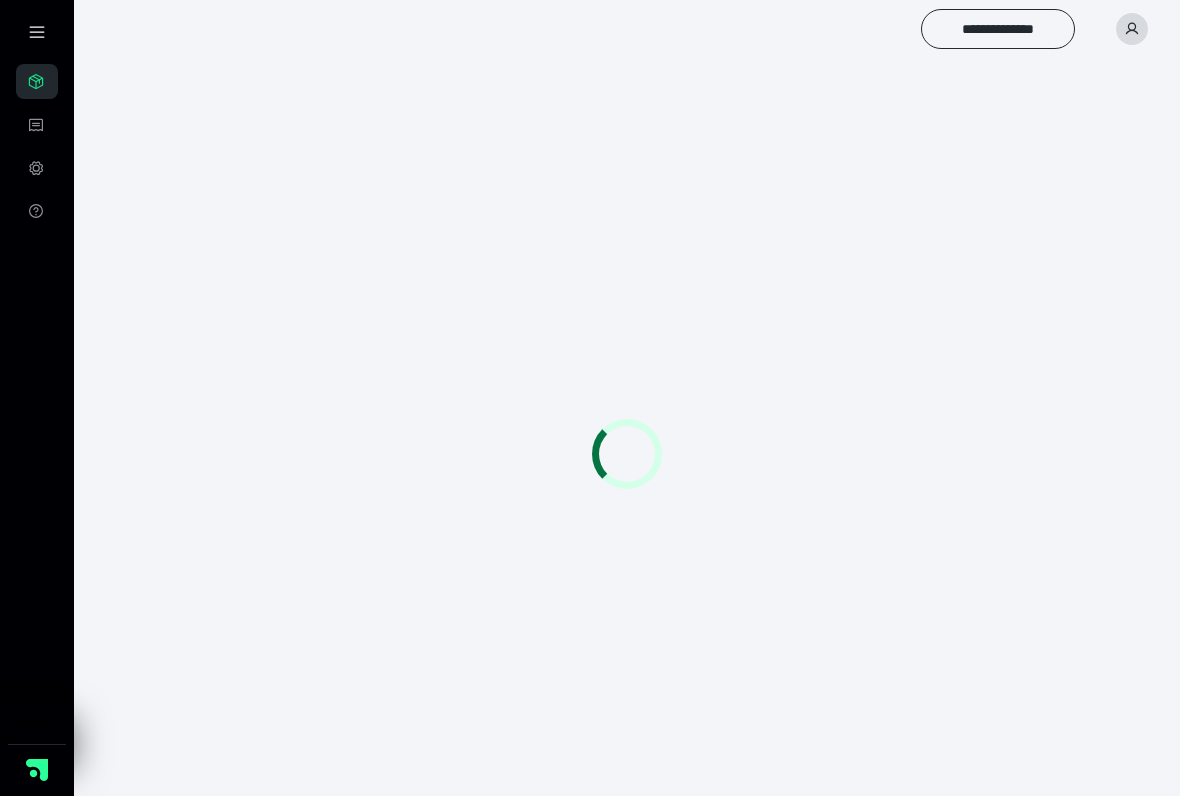 scroll, scrollTop: 0, scrollLeft: 0, axis: both 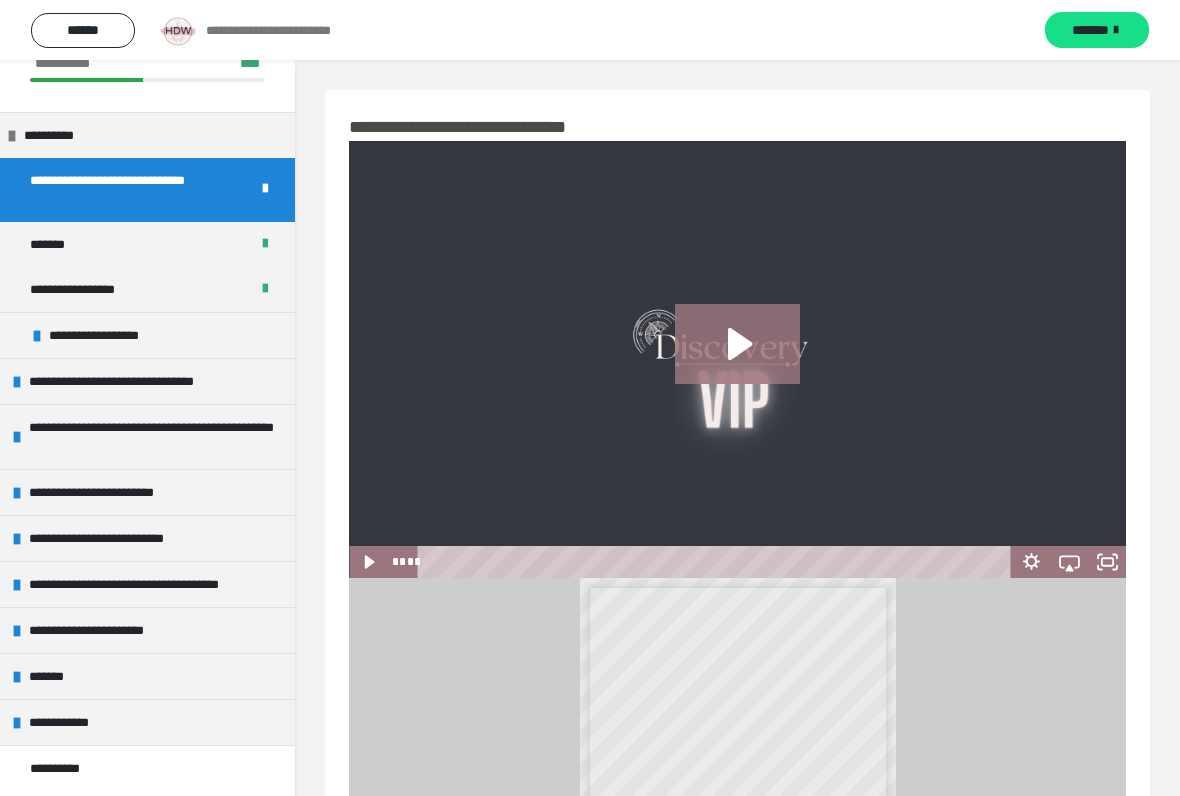 click on "**********" at bounding box center (111, 538) 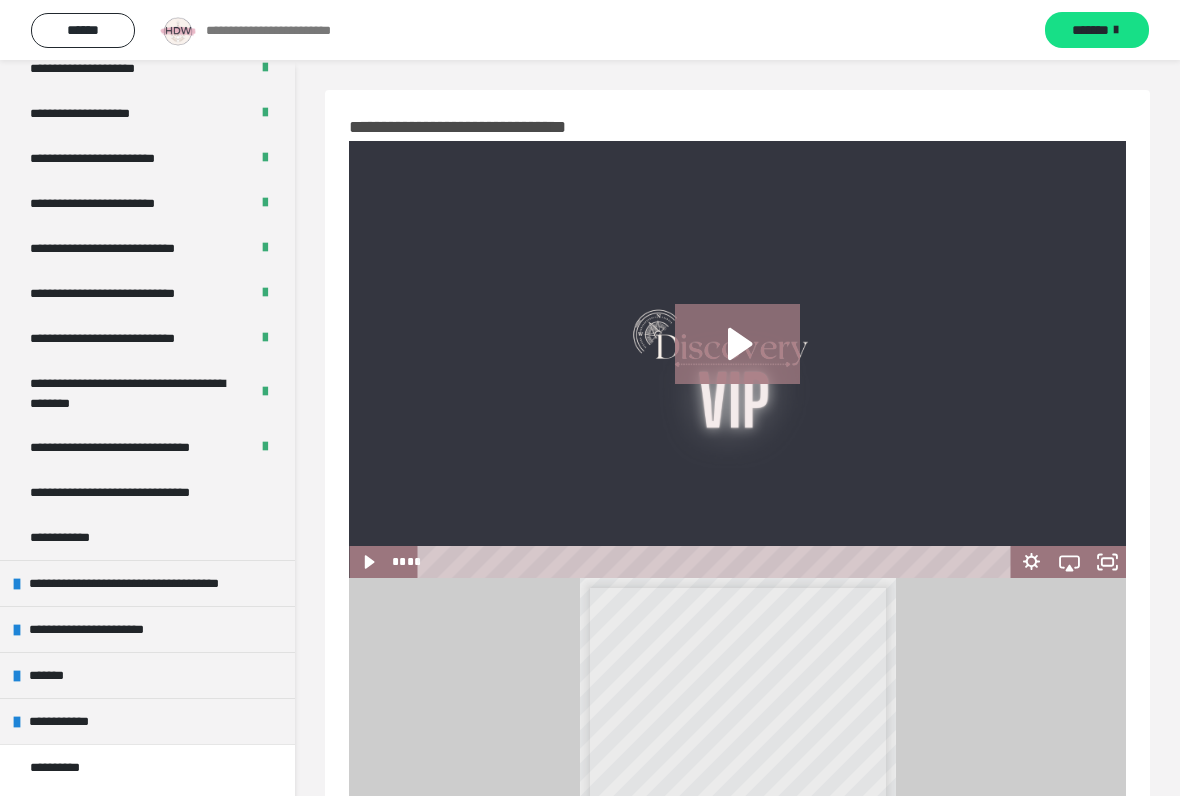scroll, scrollTop: 624, scrollLeft: 0, axis: vertical 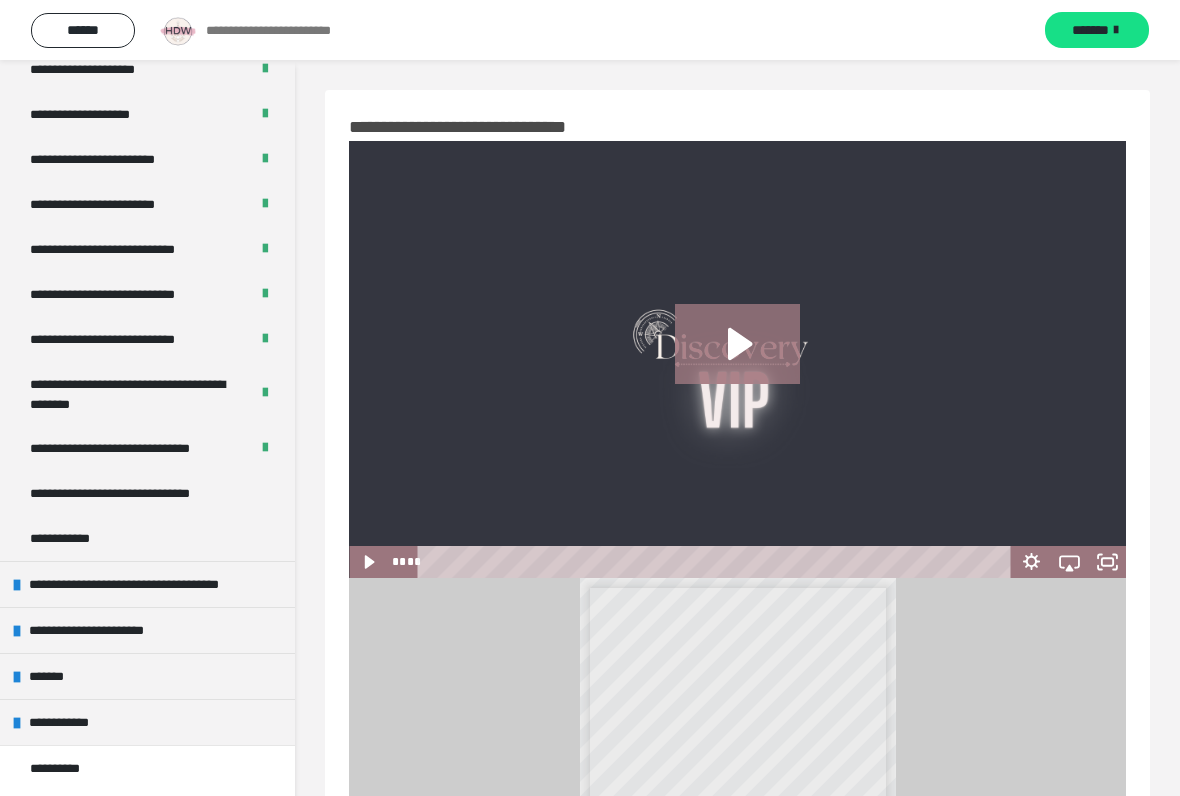 click on "**********" at bounding box center [131, 493] 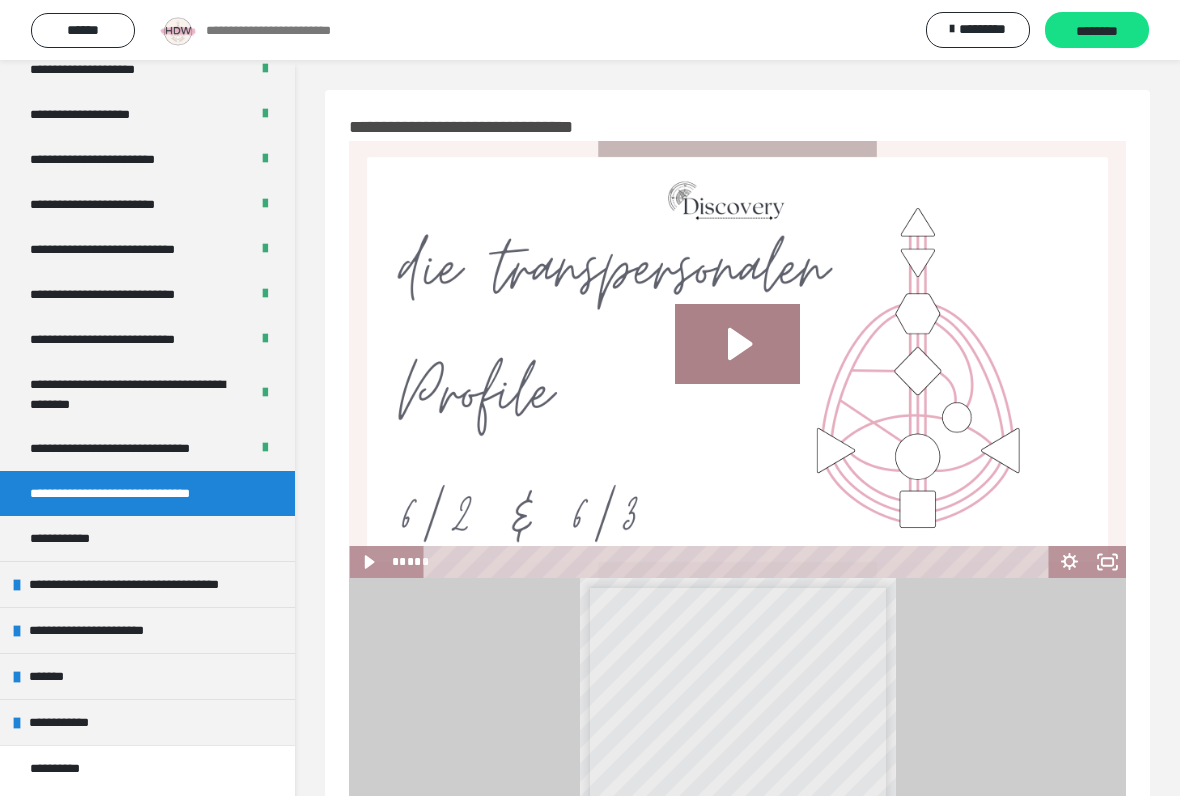 click 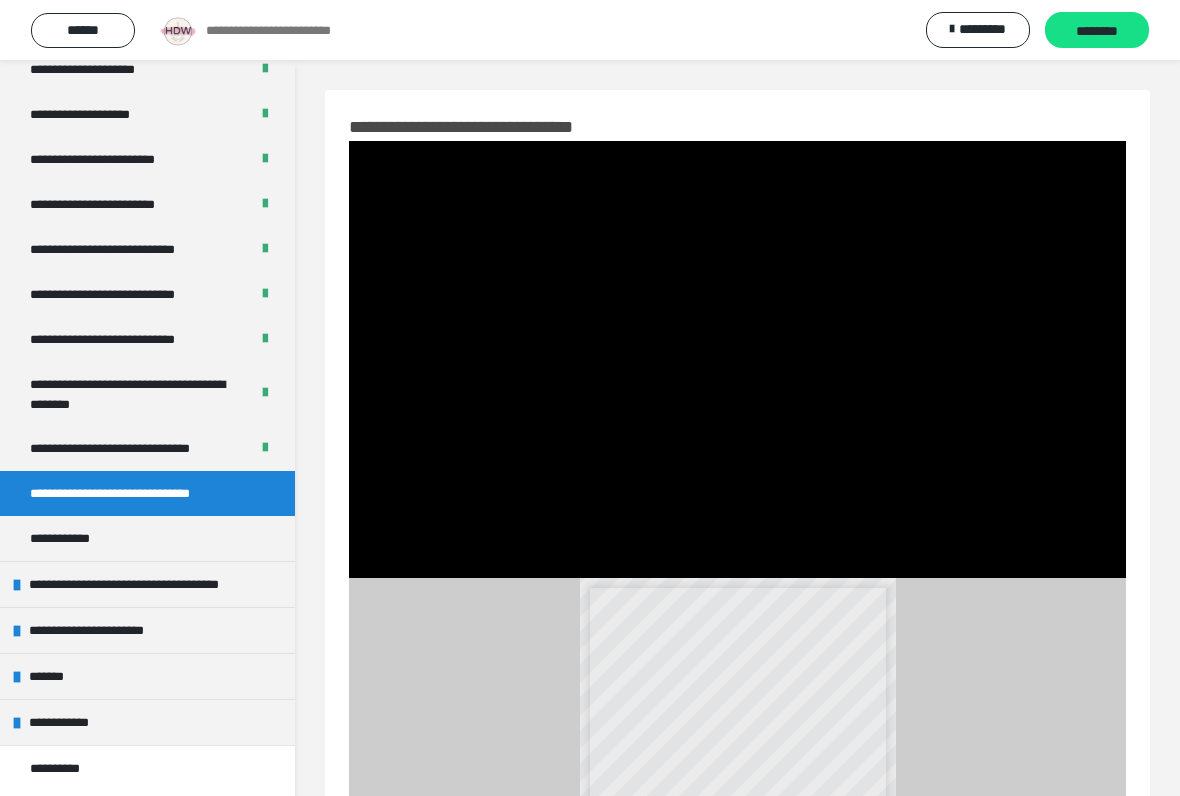 click at bounding box center (737, 359) 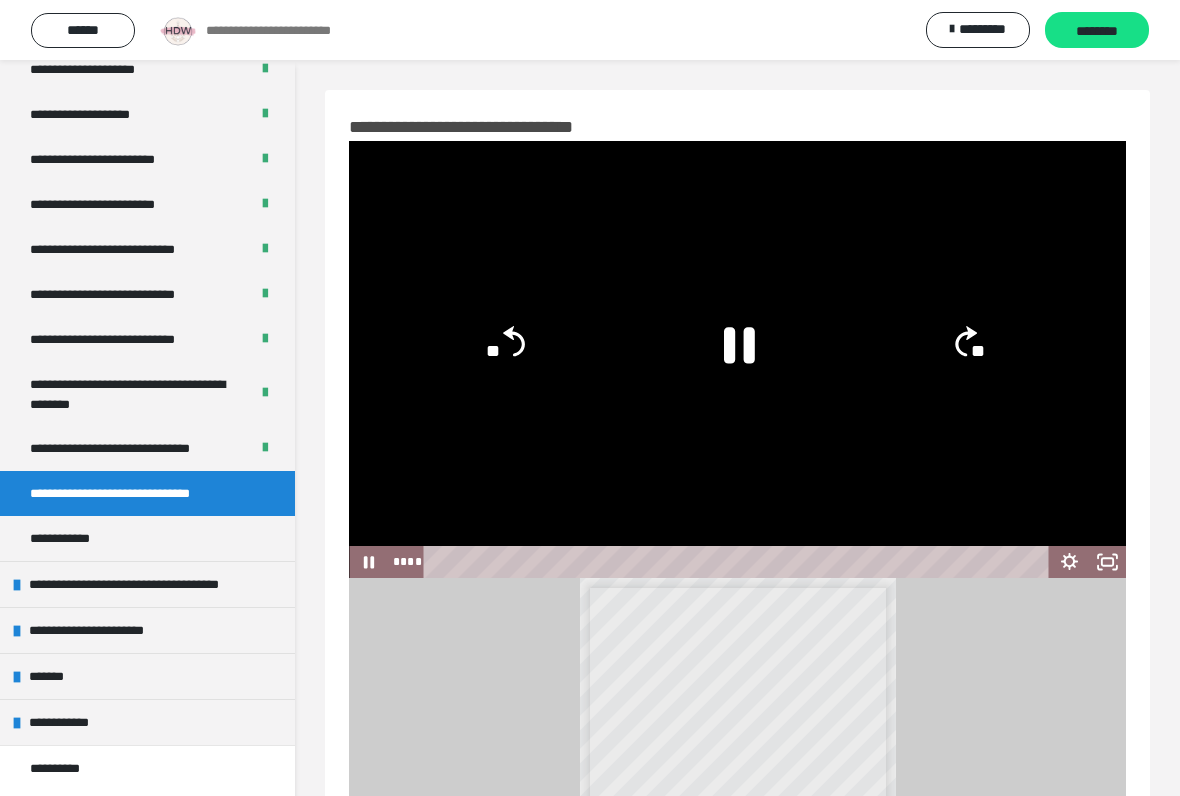 click 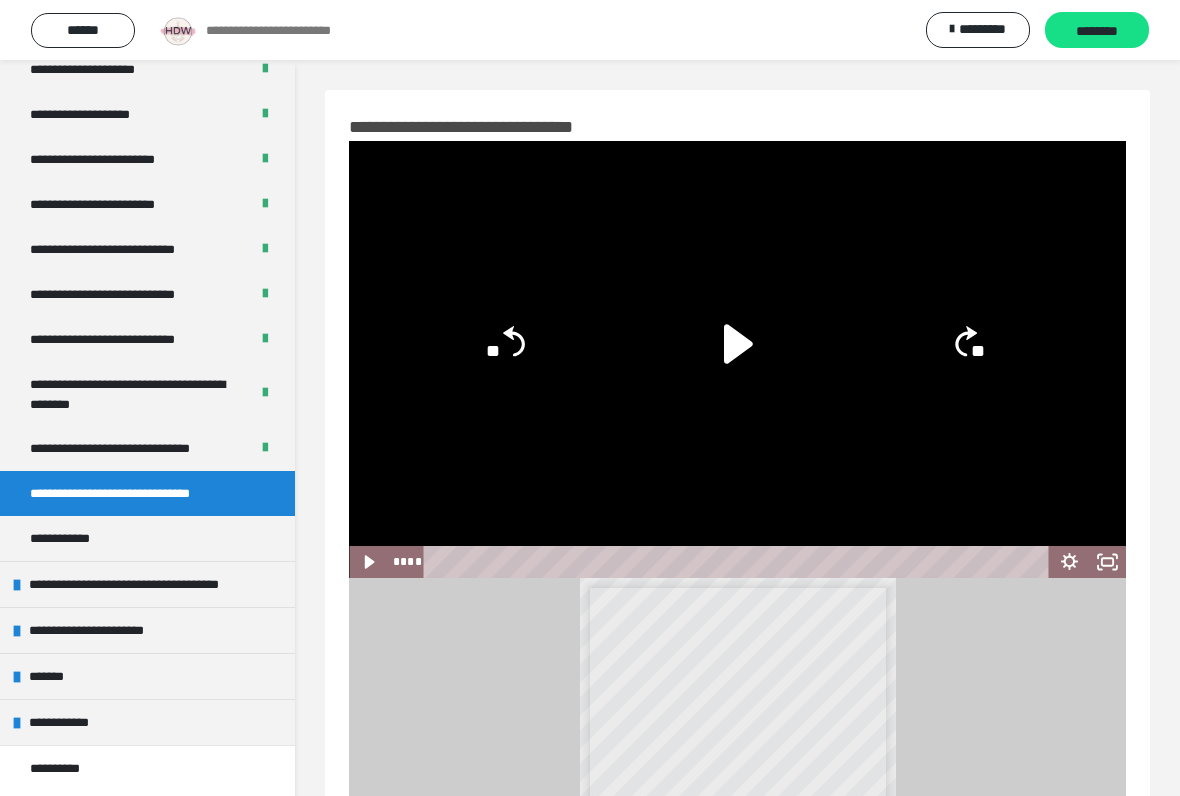 click 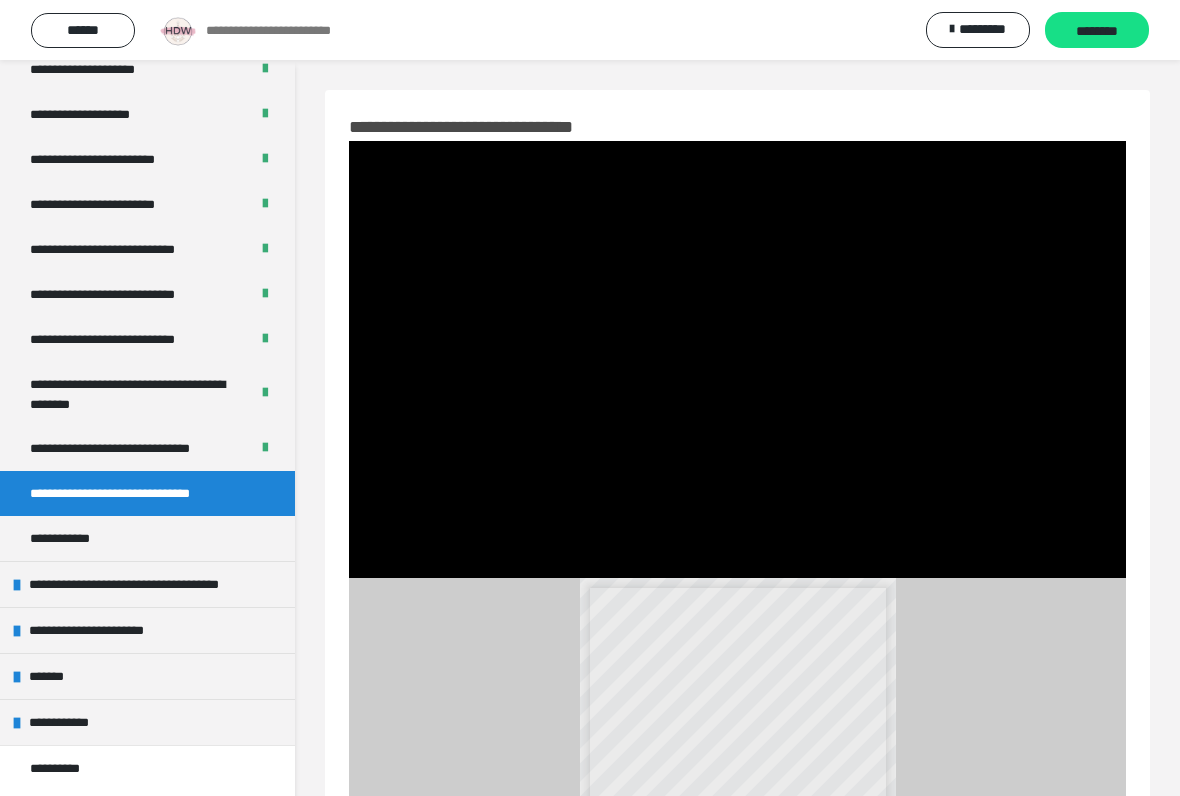 click at bounding box center (737, 359) 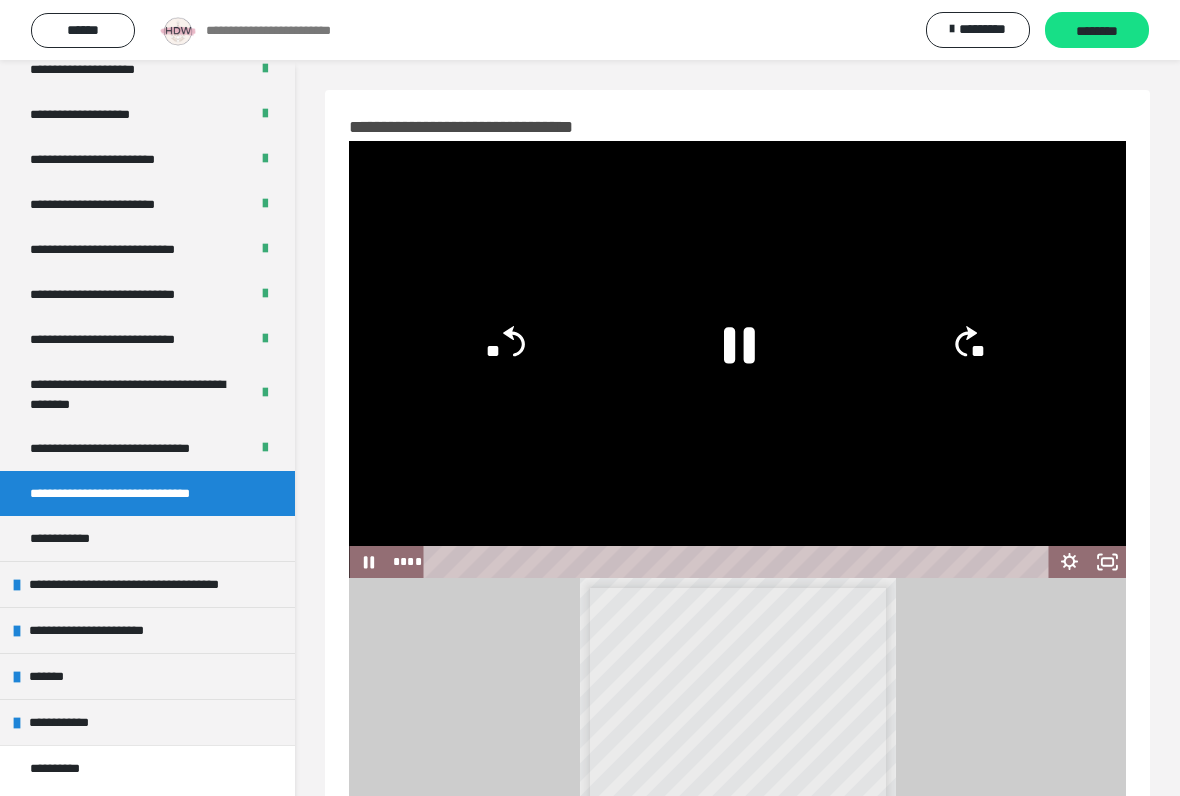 click 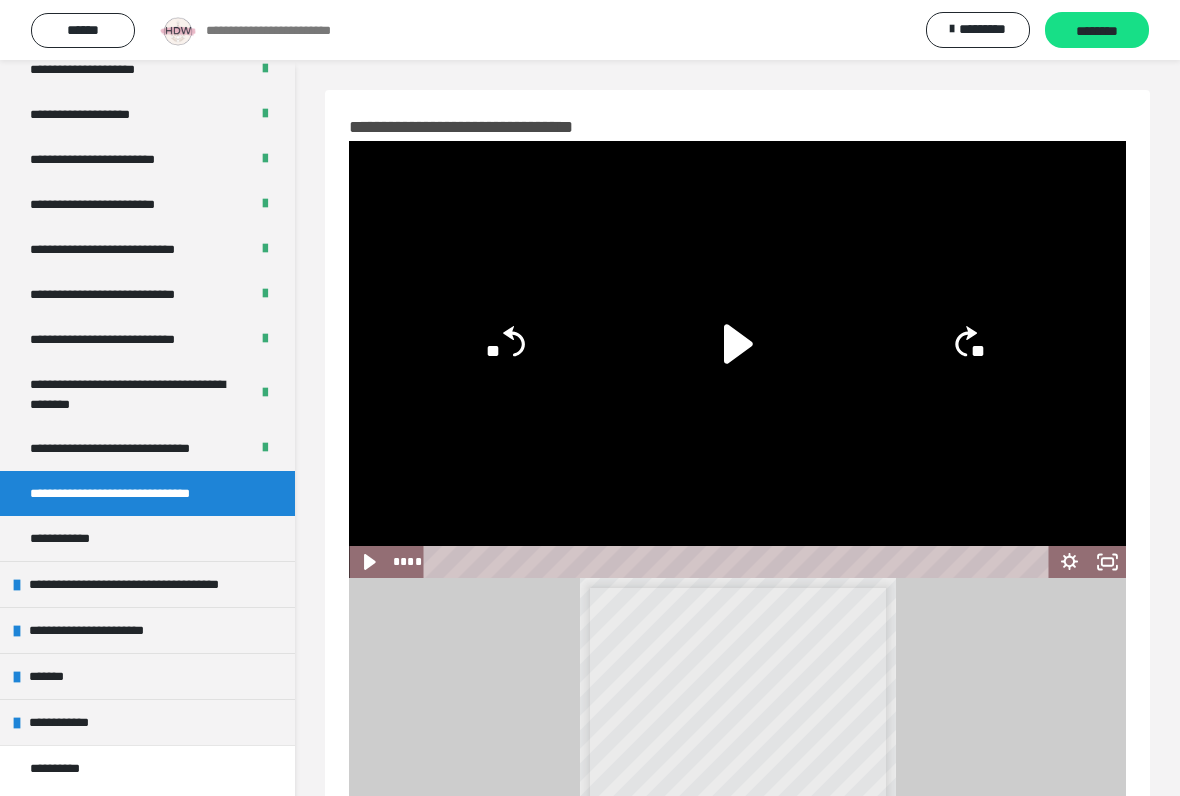 click 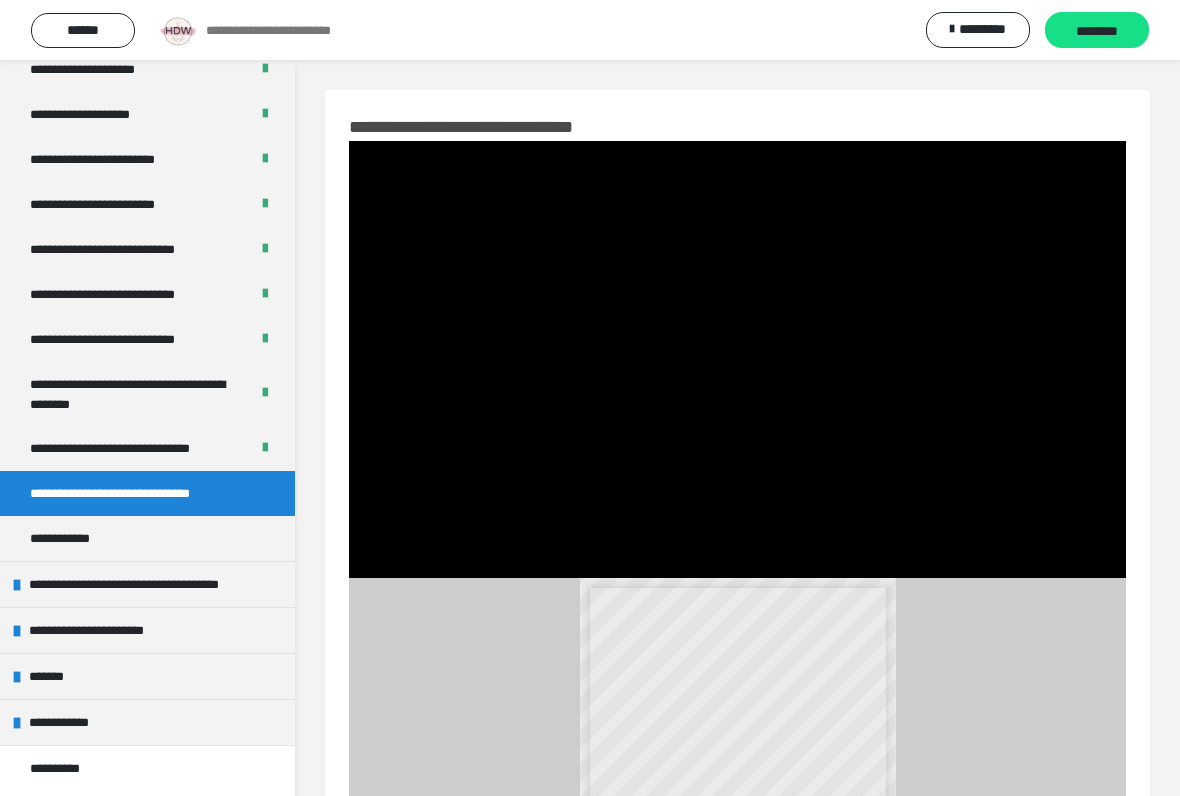 click at bounding box center [737, 359] 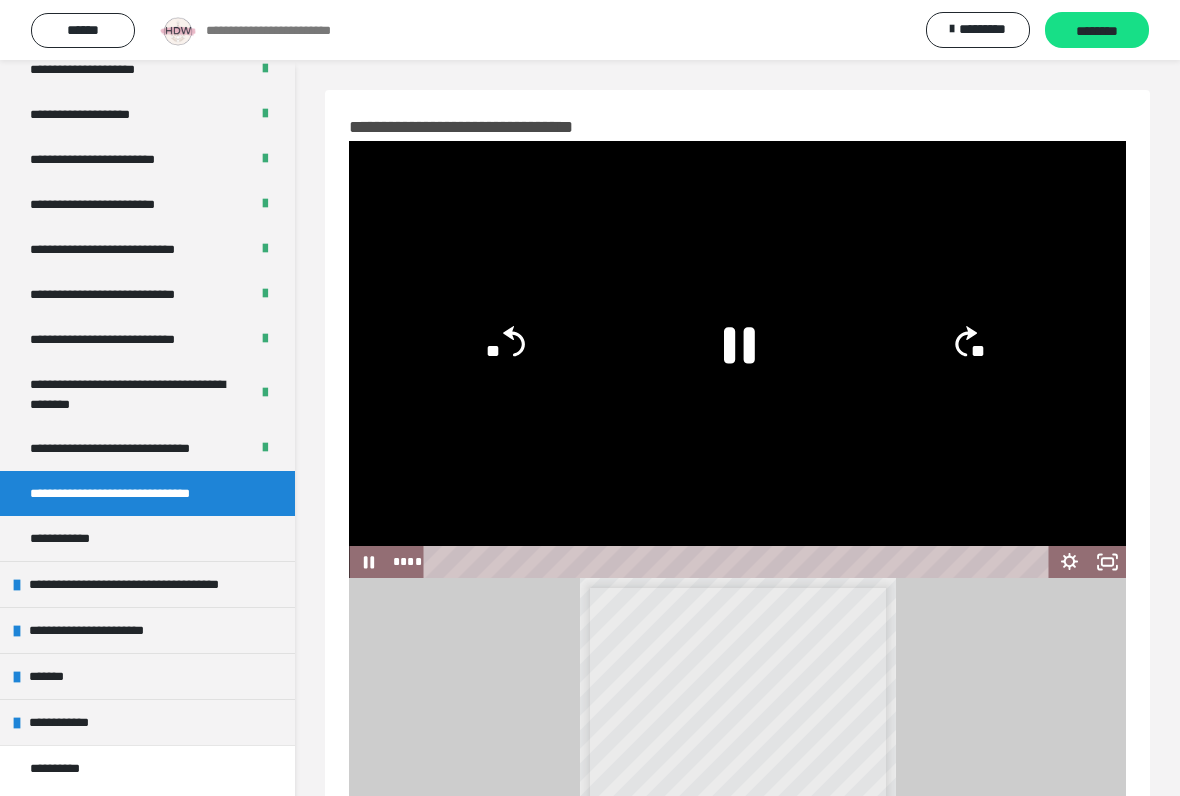 click 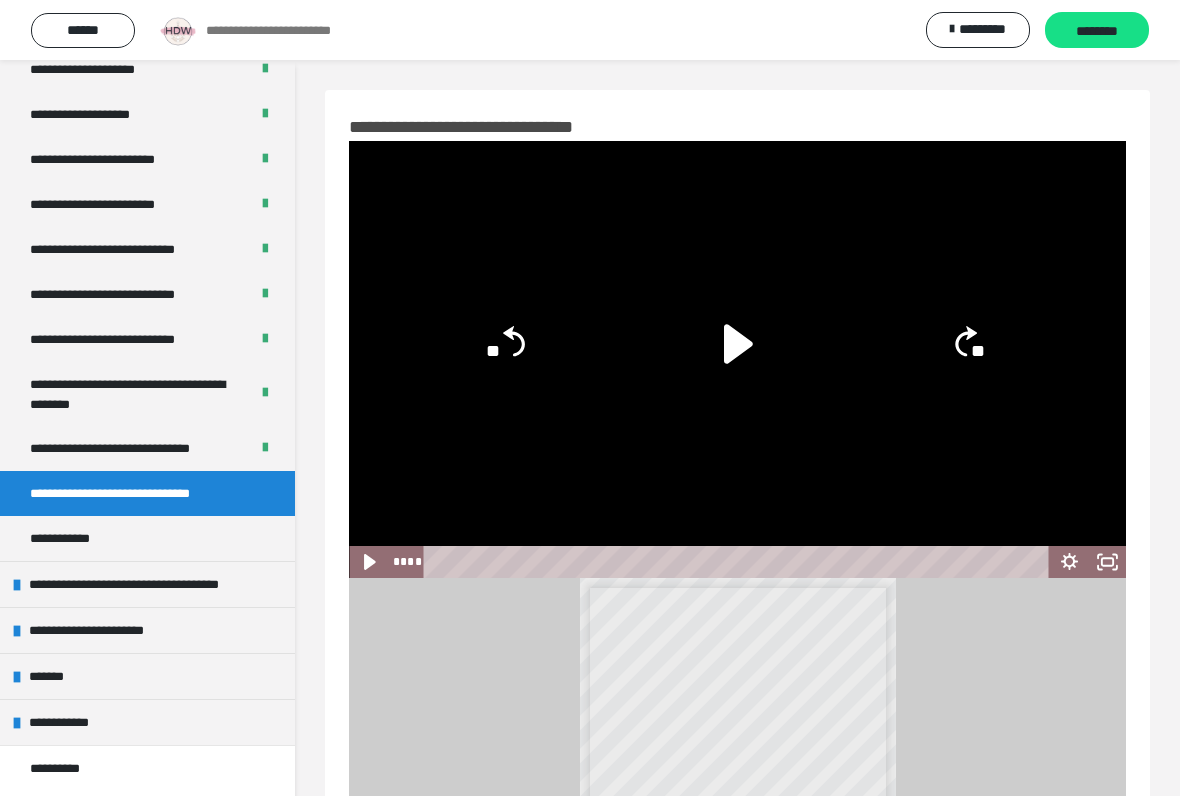 click 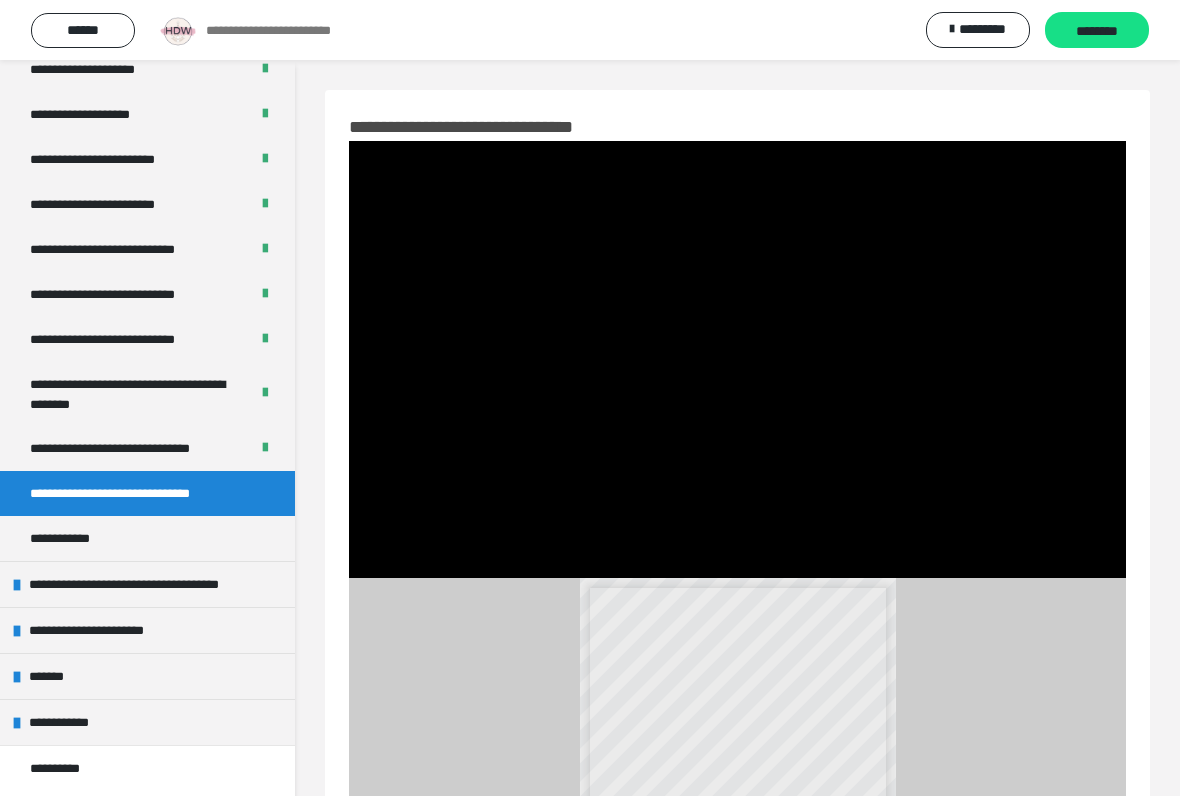 click at bounding box center (737, 359) 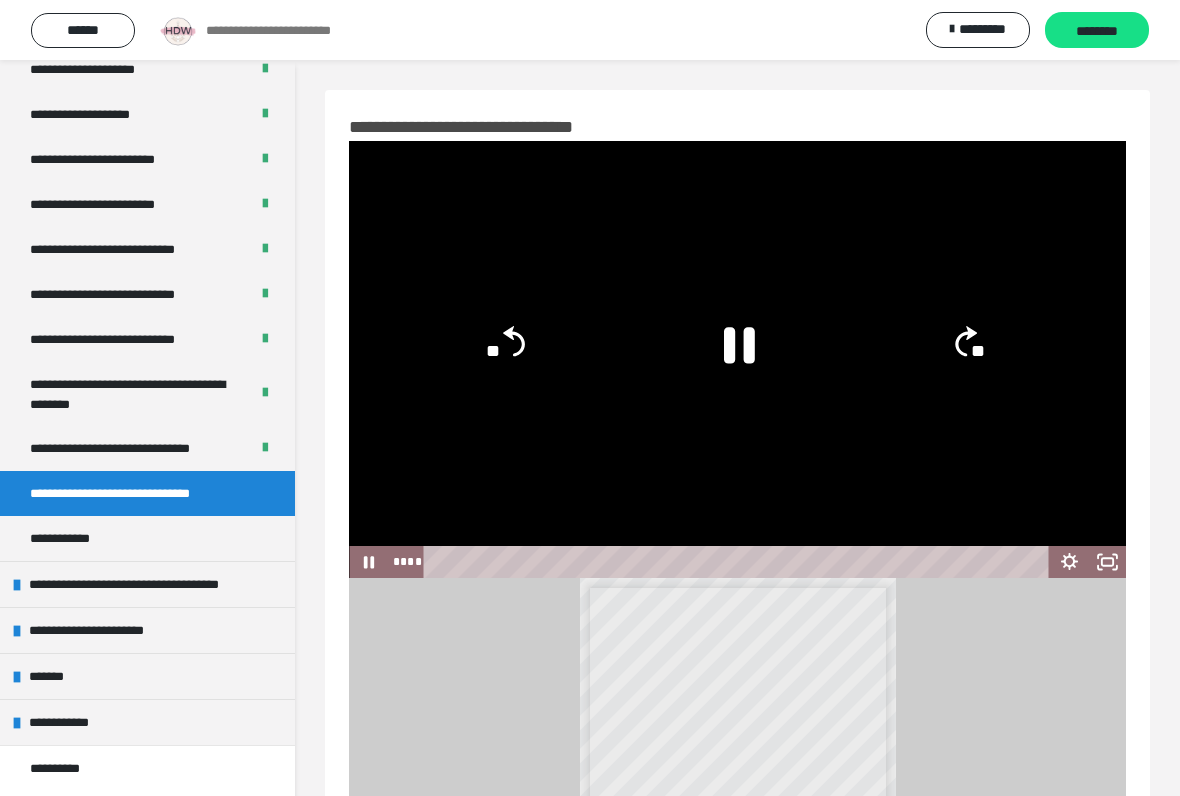 click 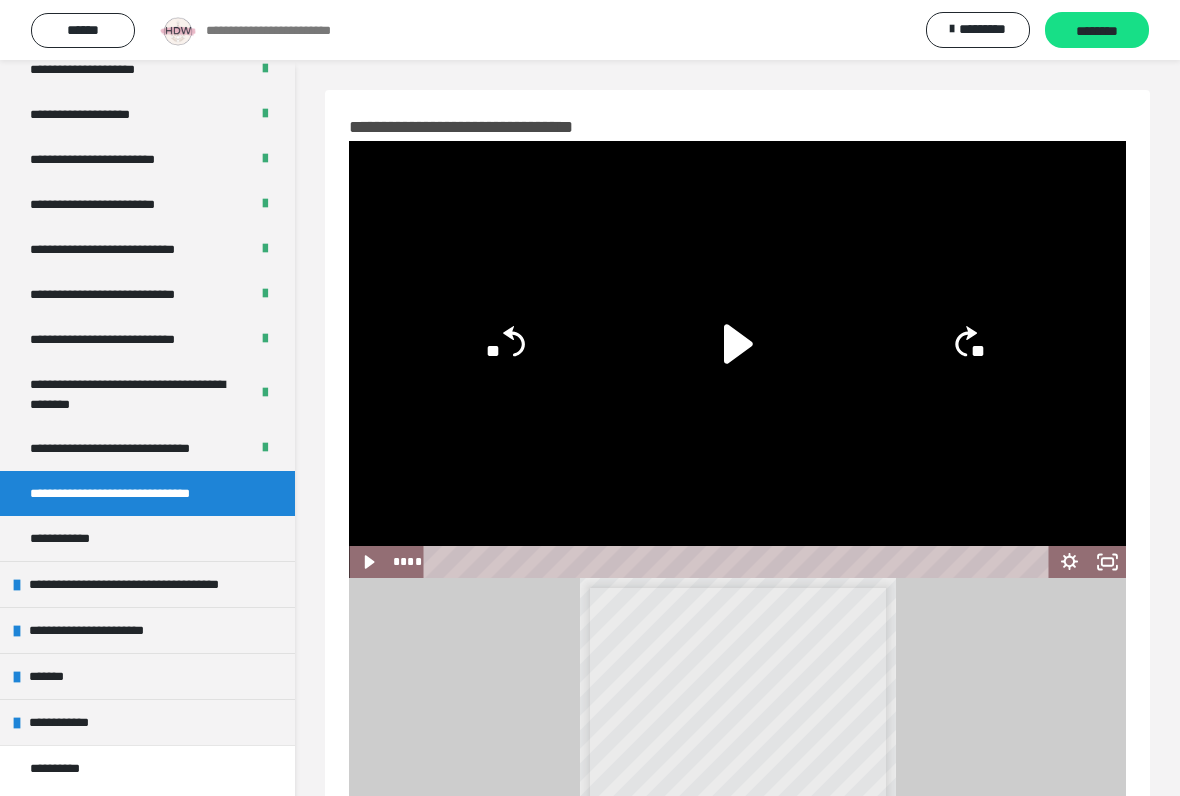 click 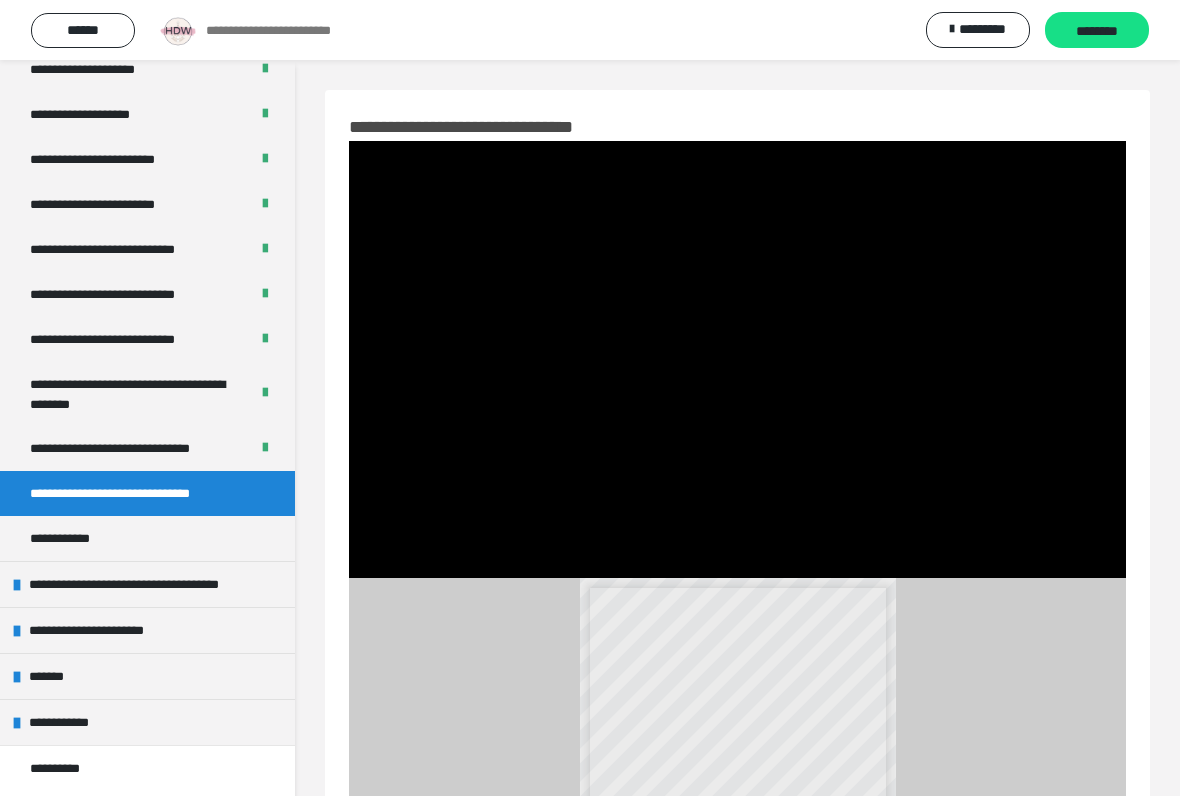 click at bounding box center [737, 359] 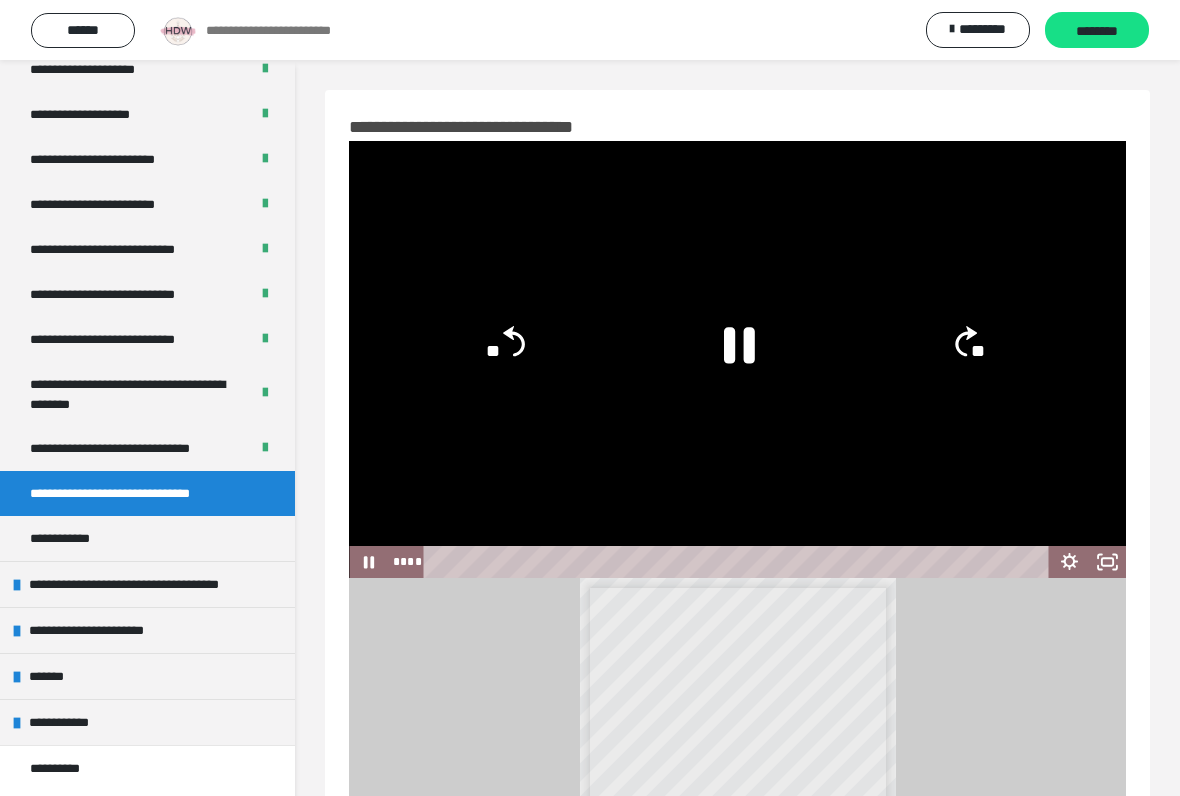 click 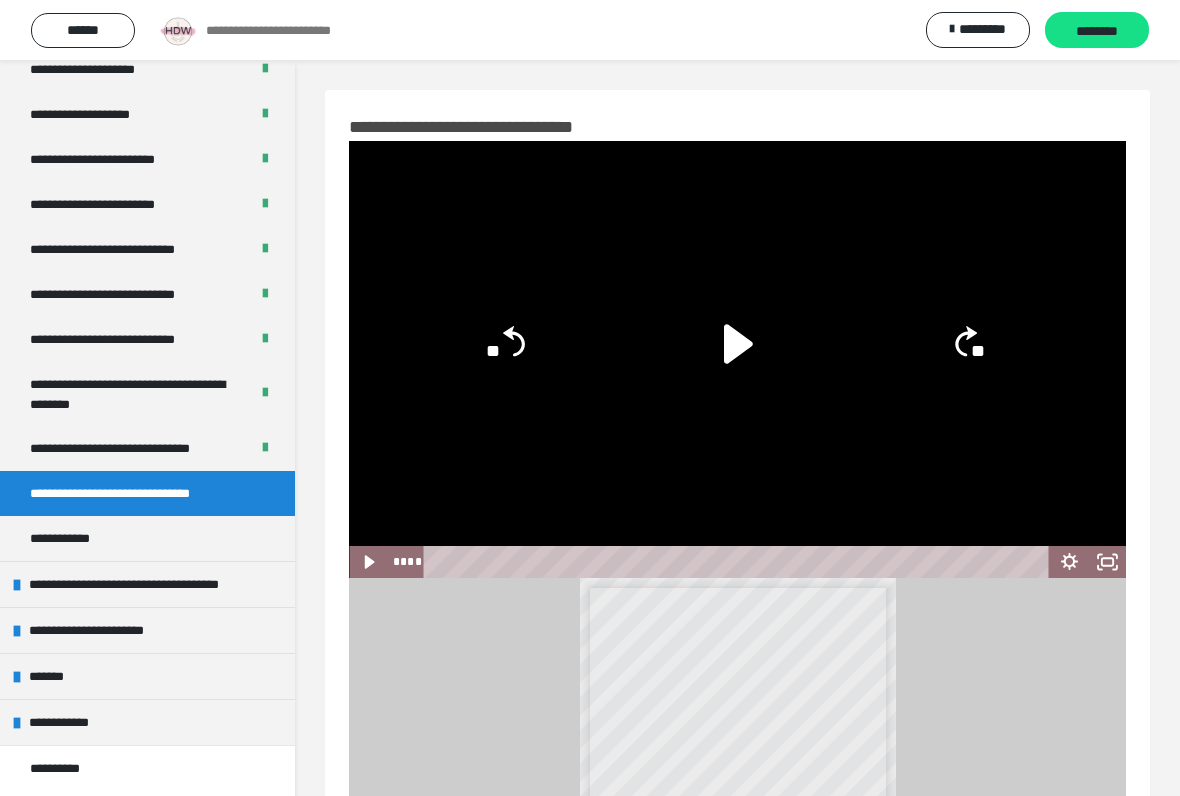 click 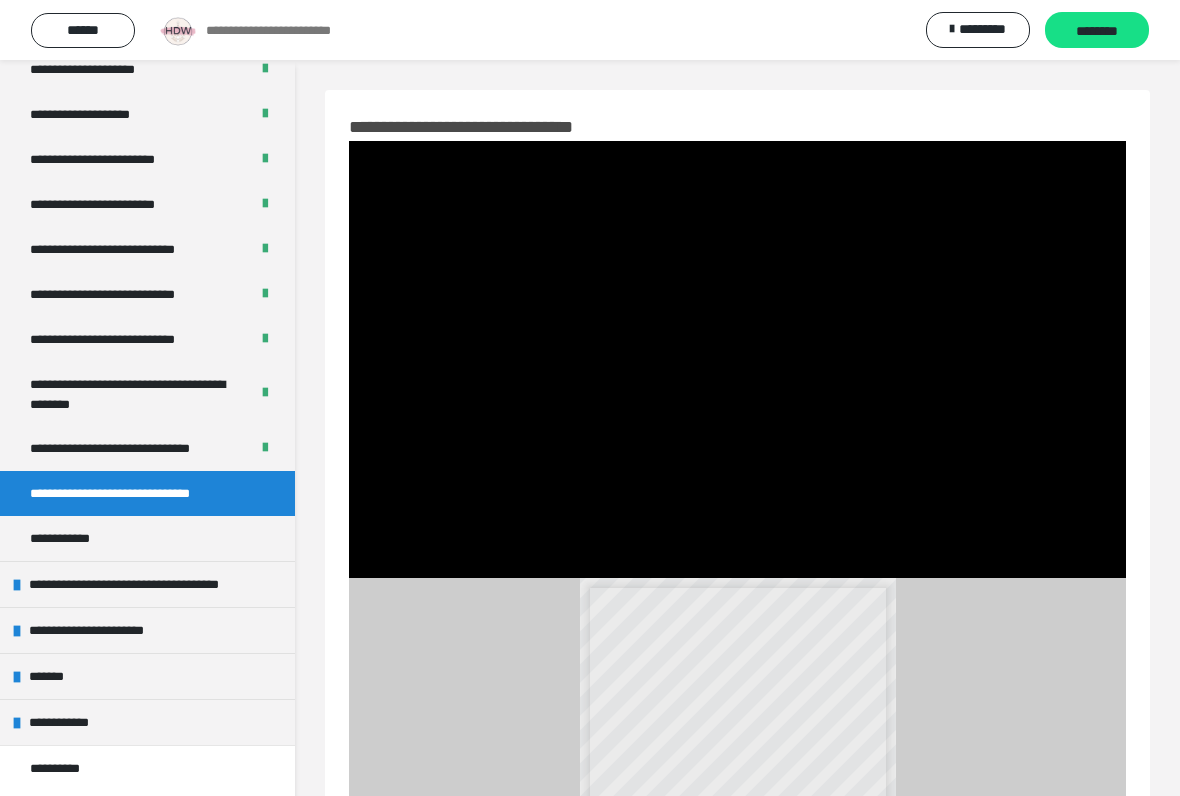 click at bounding box center [737, 359] 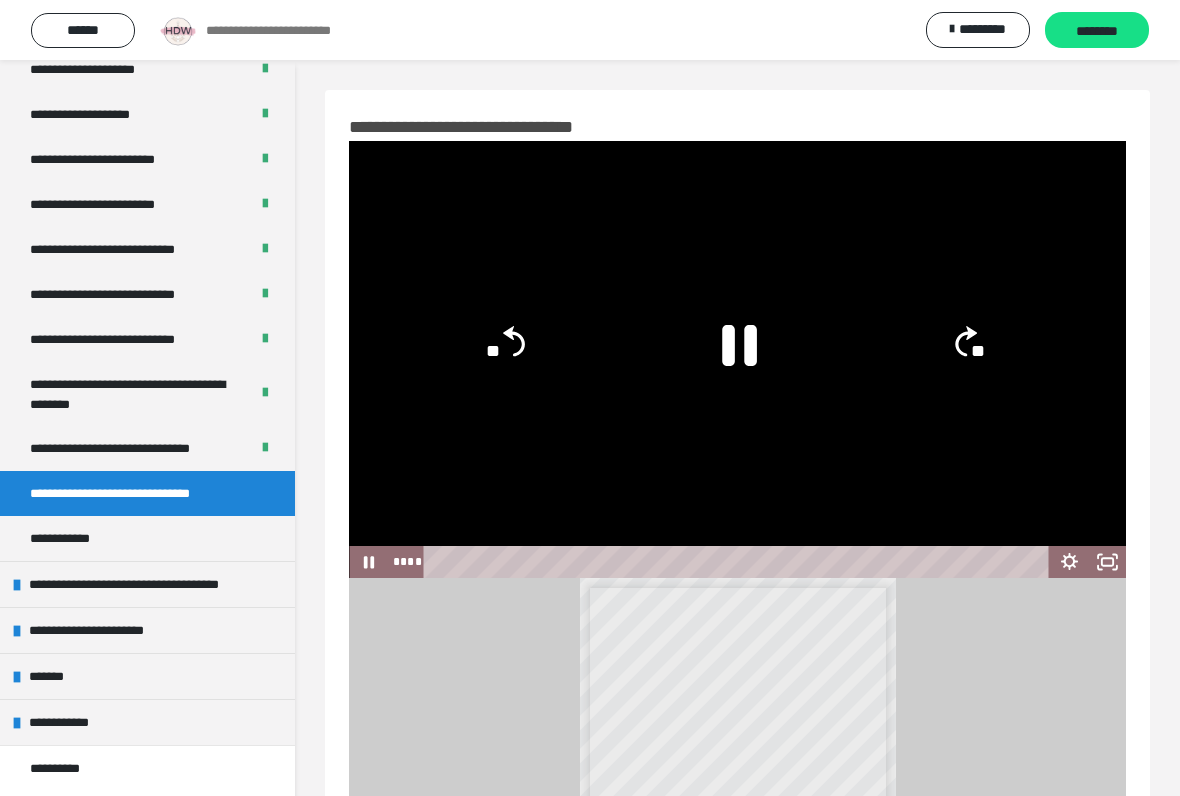 click 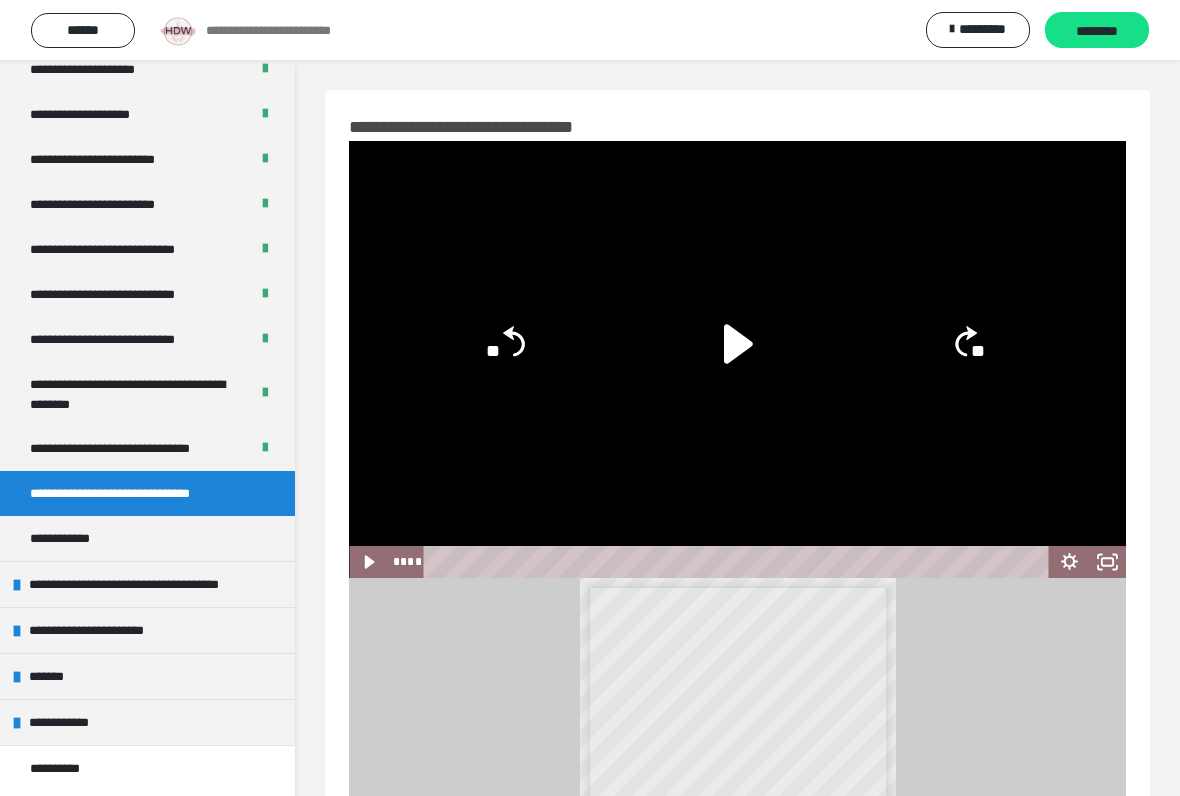 click 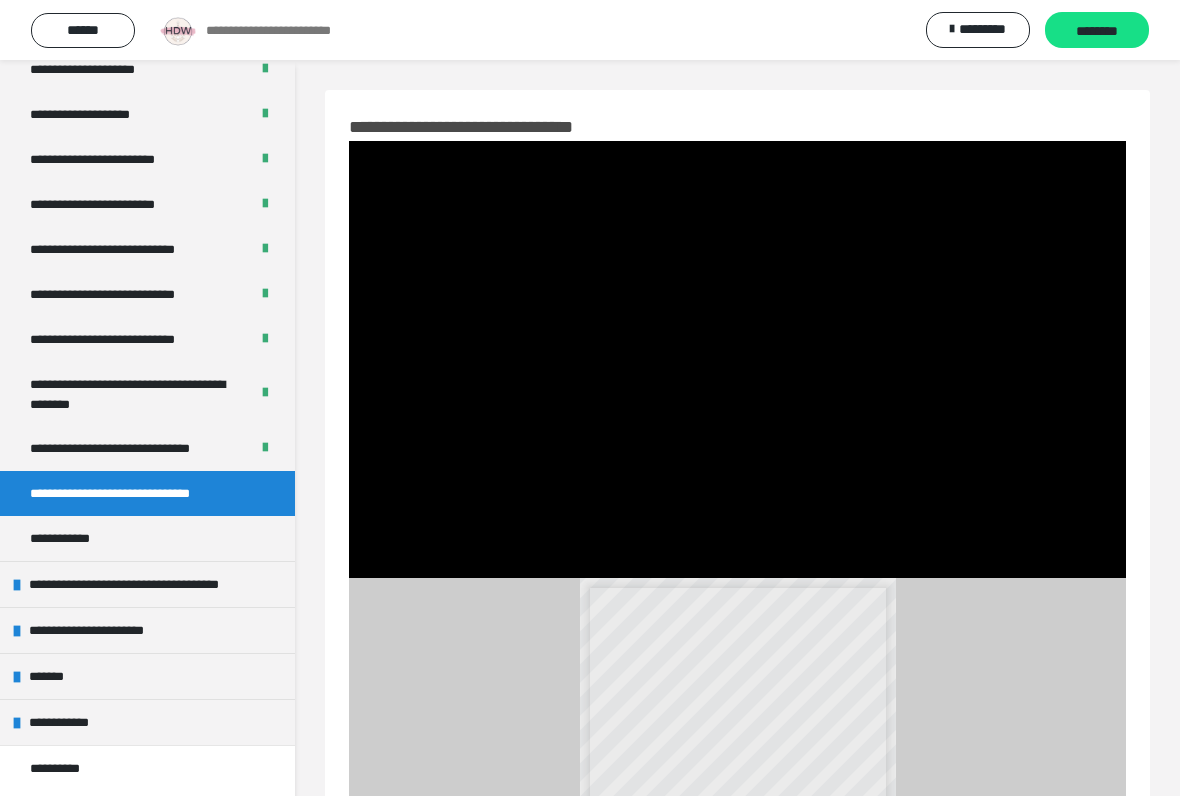 click at bounding box center (737, 359) 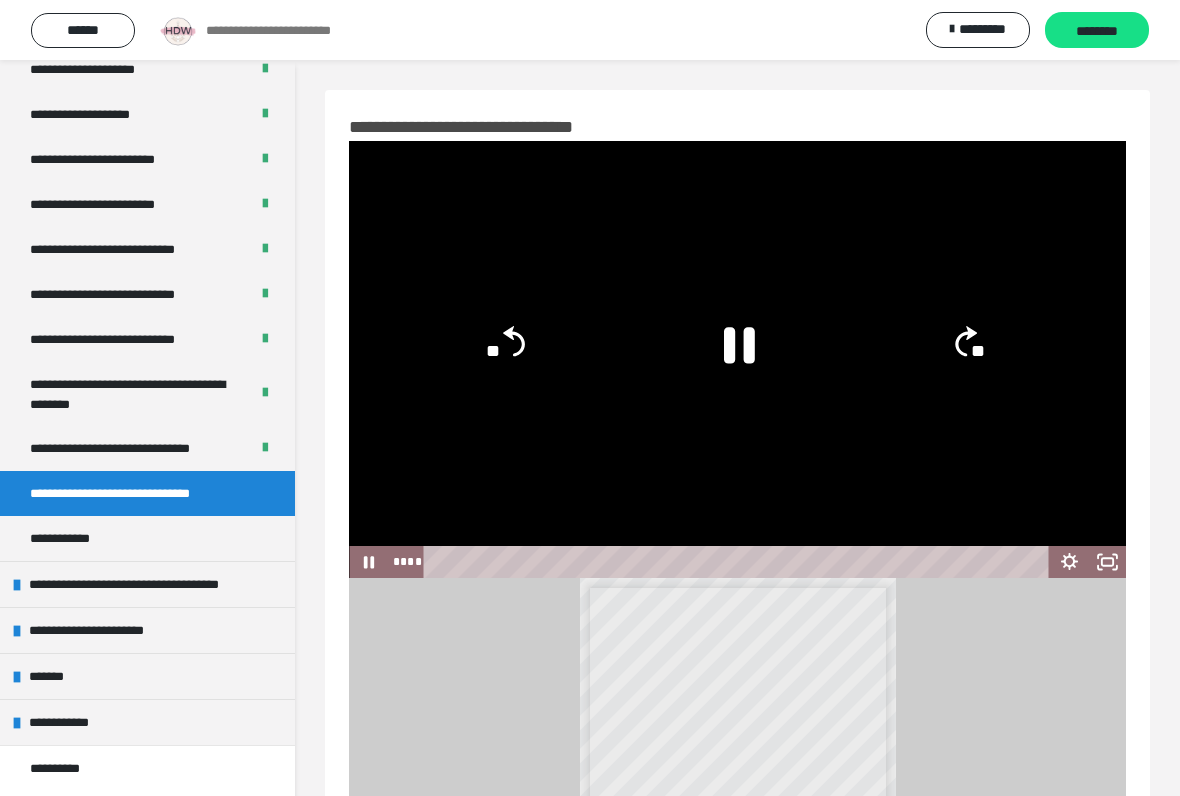 click 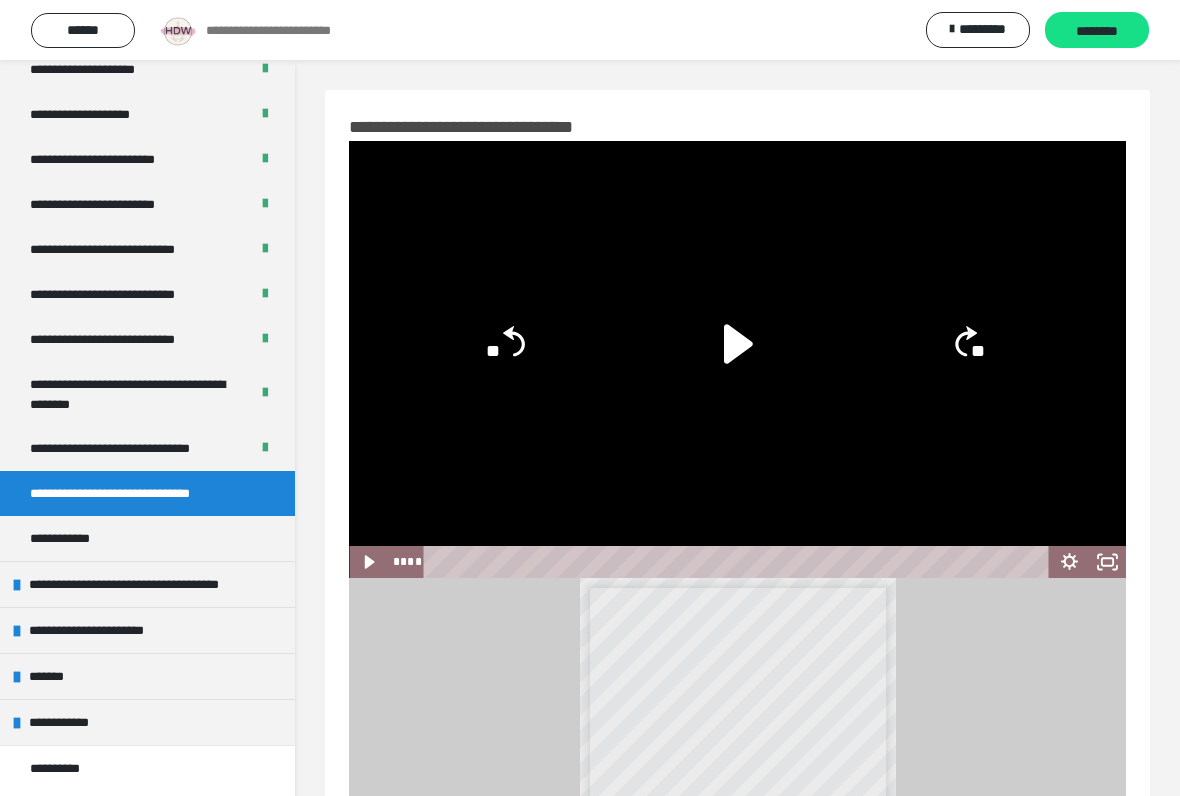 click 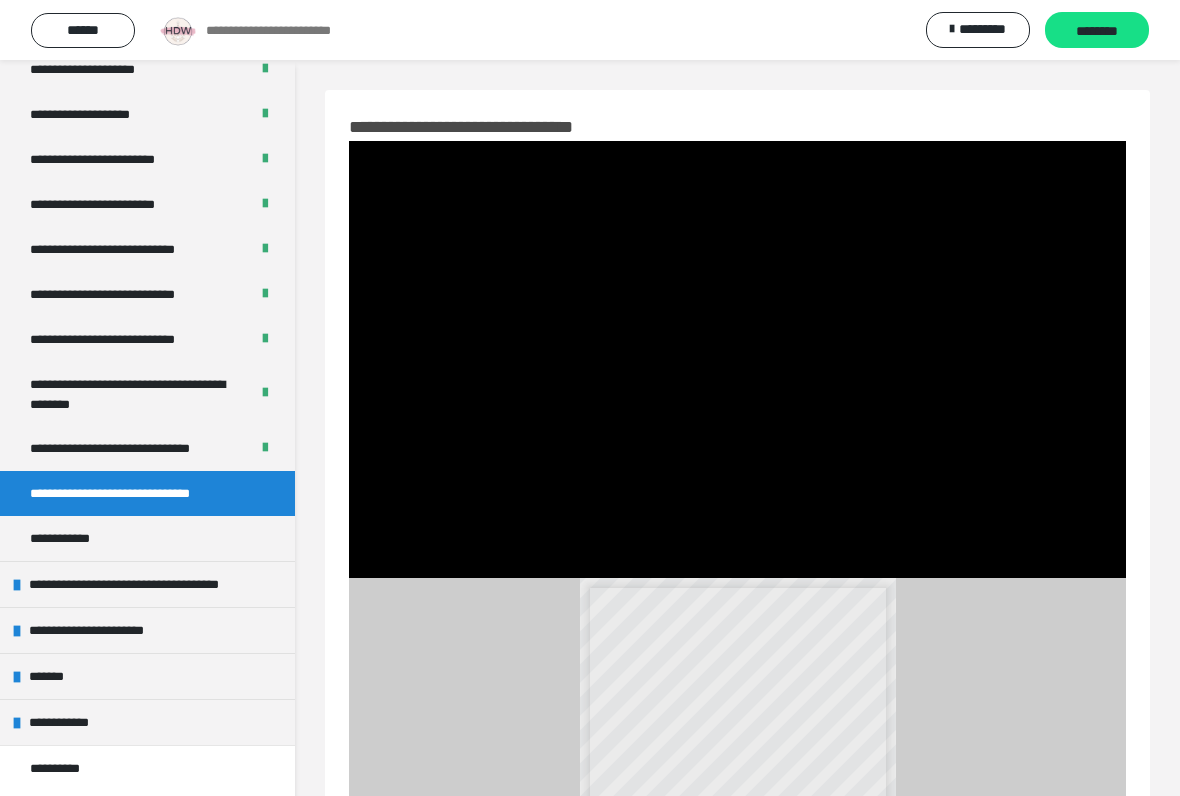 click at bounding box center (737, 359) 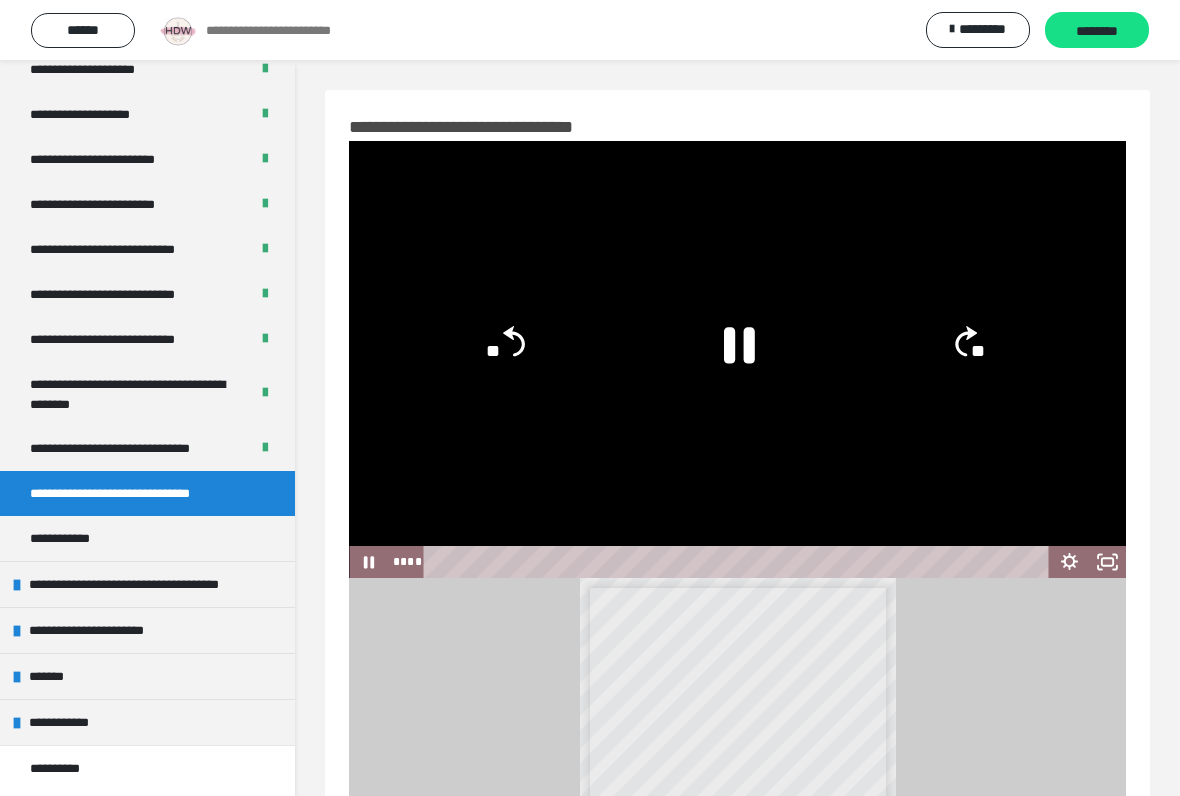 click 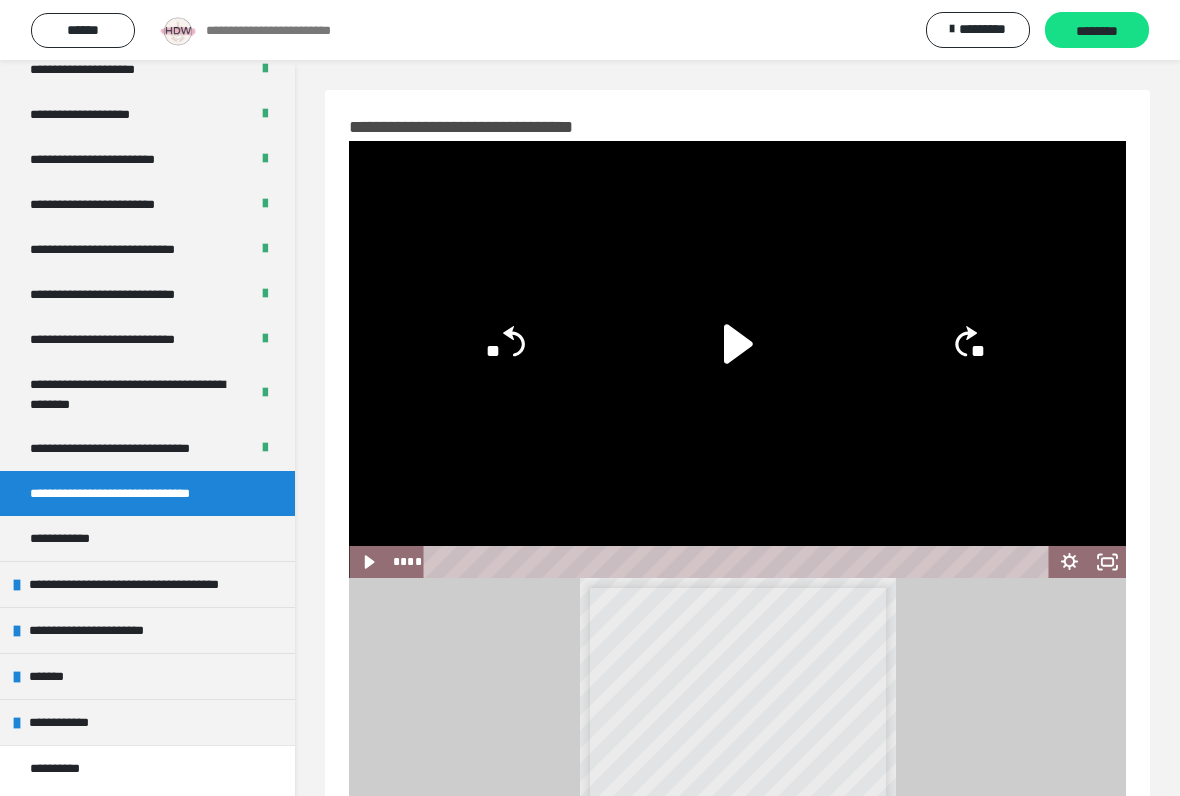 click 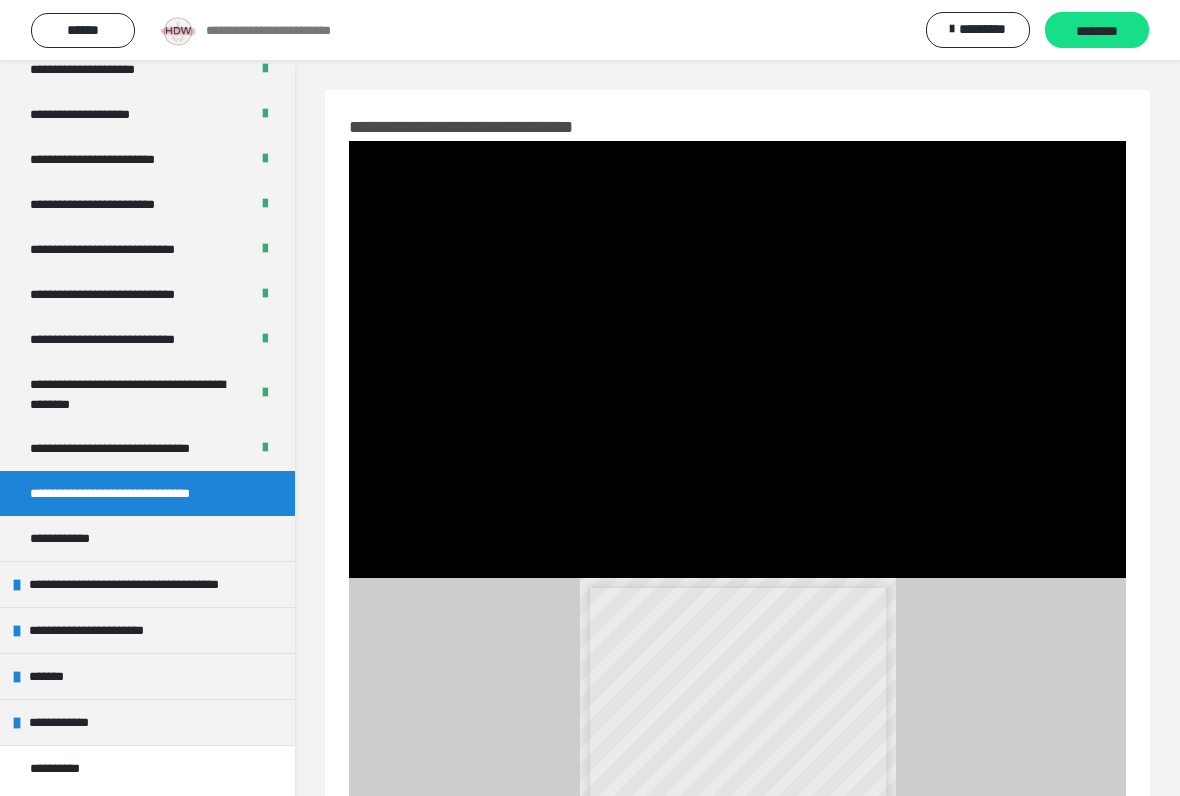 click at bounding box center (737, 359) 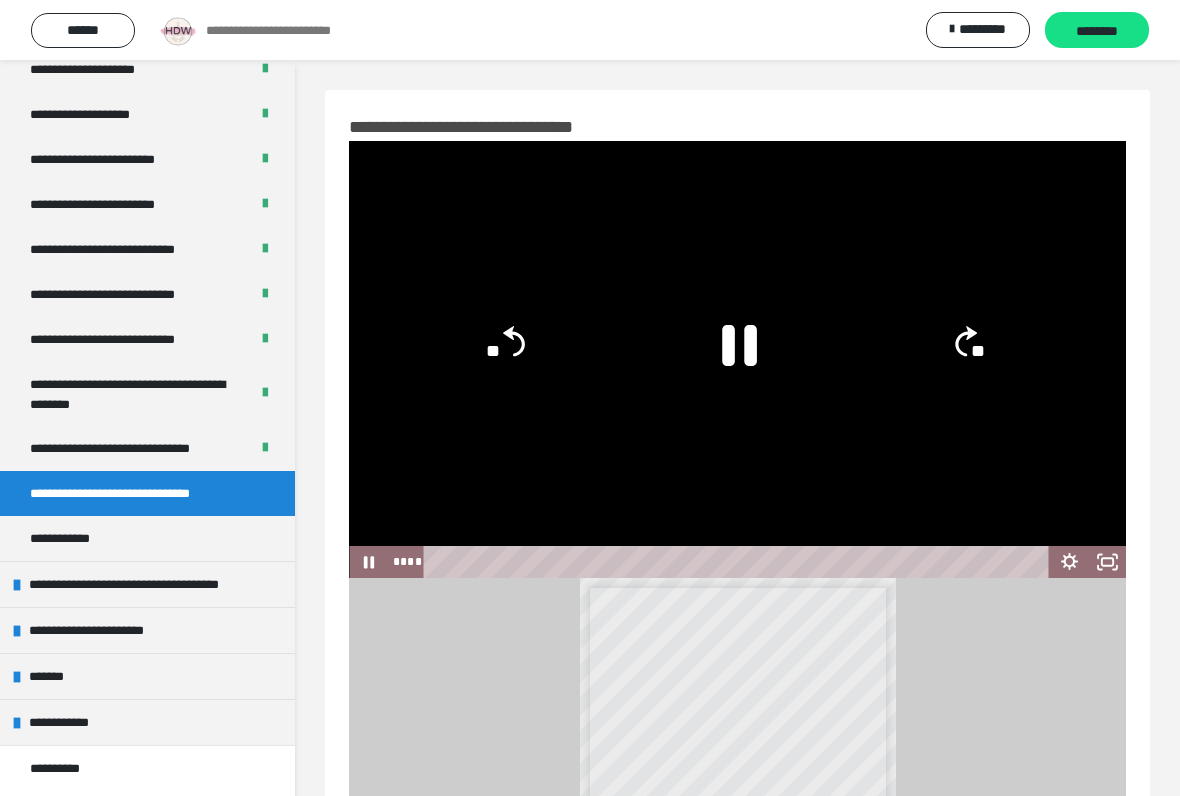 click 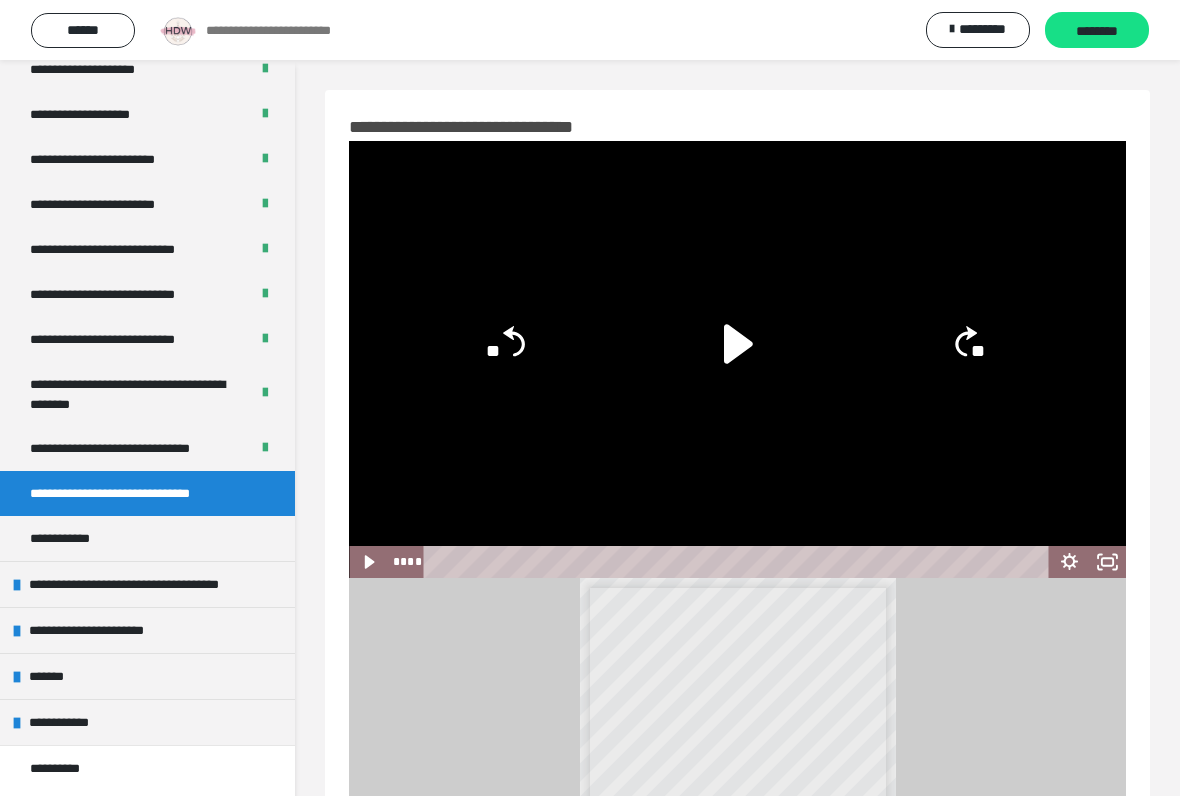 click 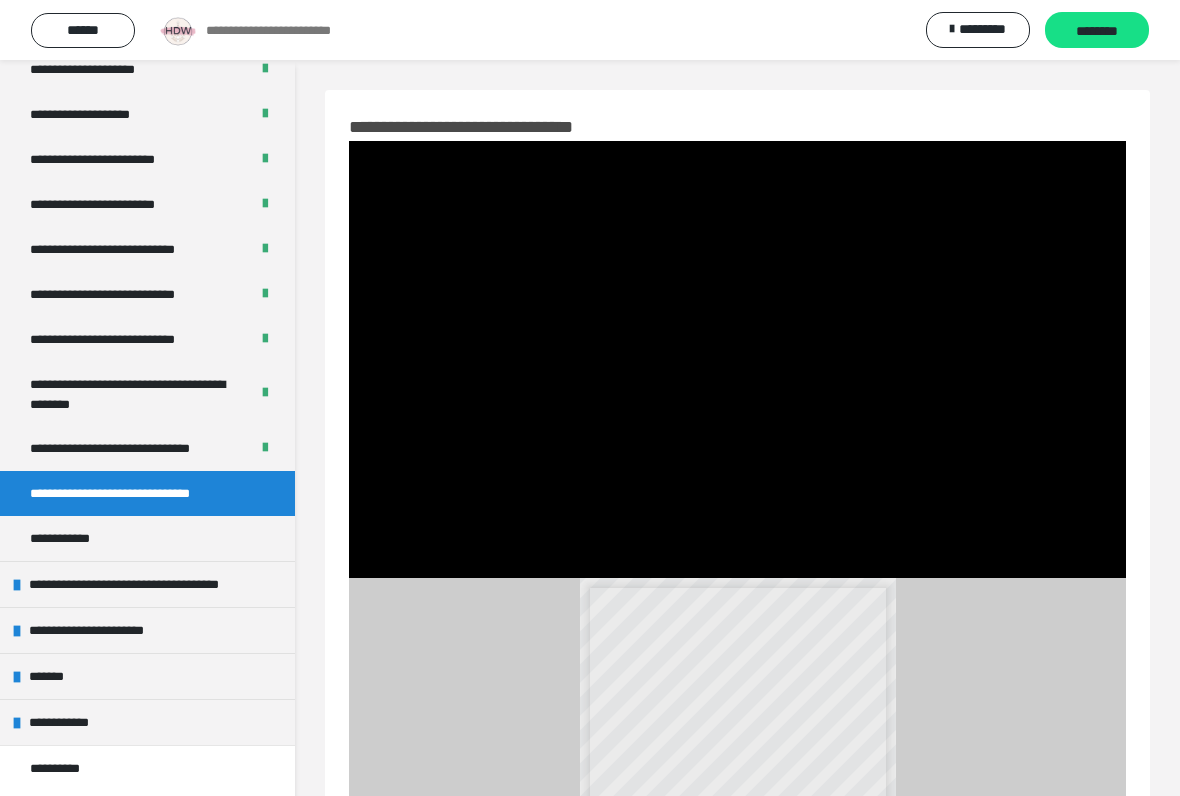 click at bounding box center [737, 359] 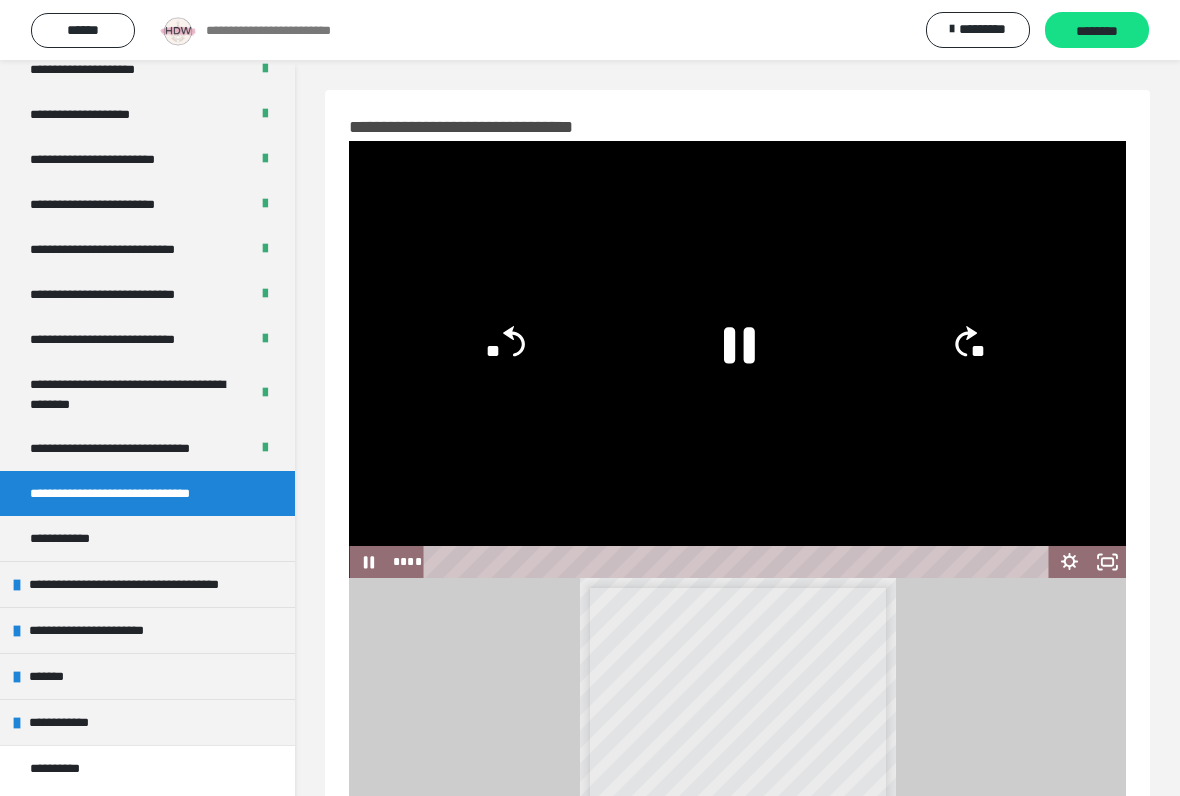 click 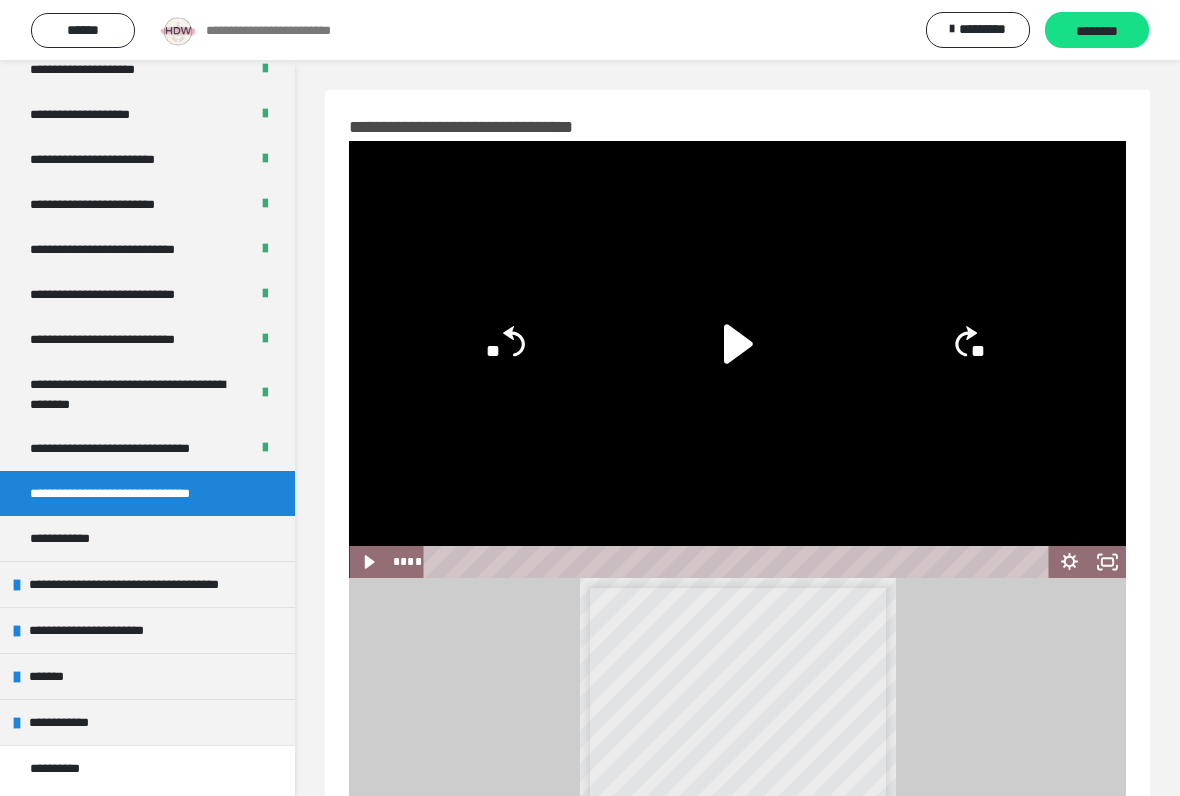 click 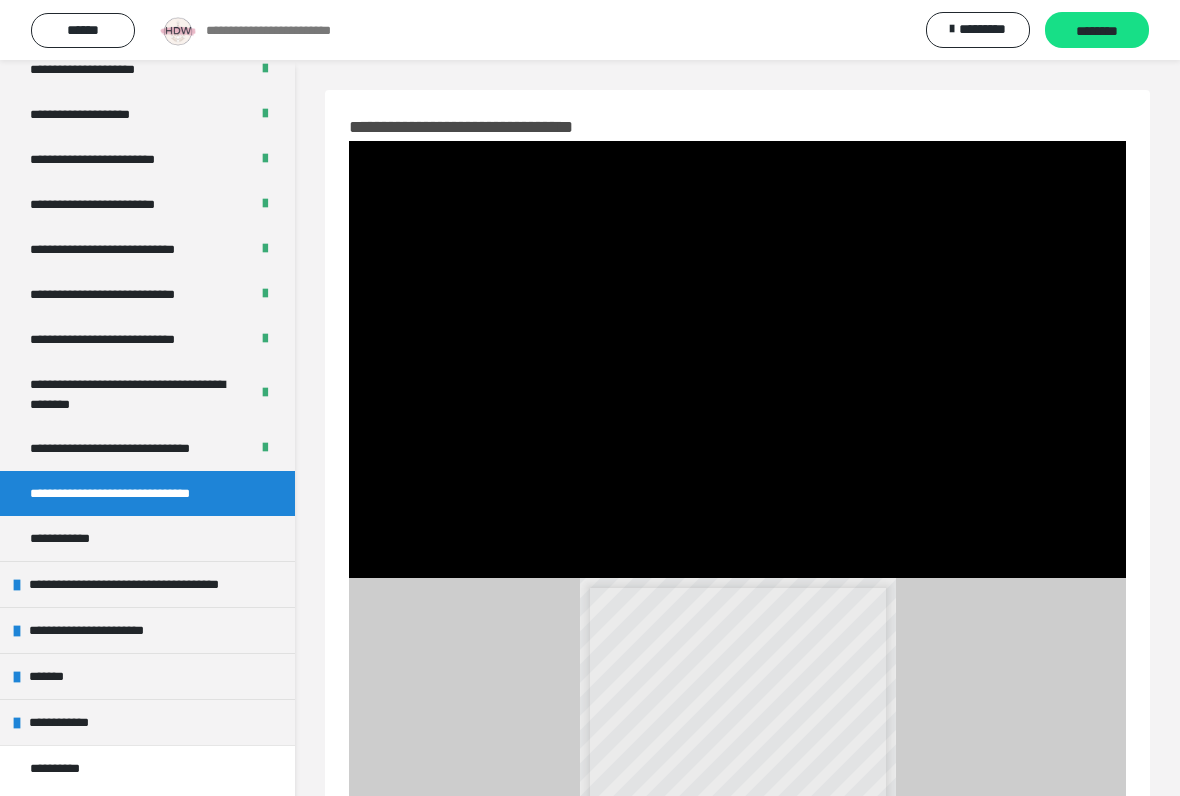 click at bounding box center (737, 359) 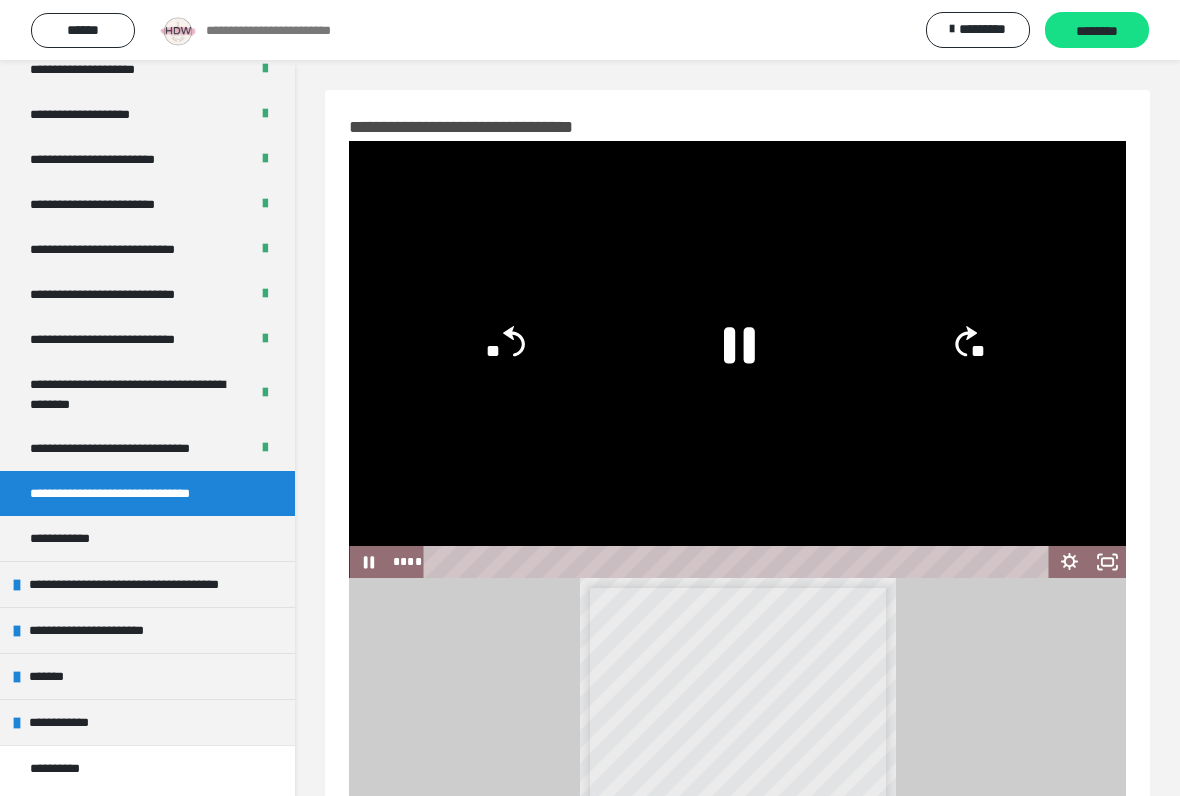 click 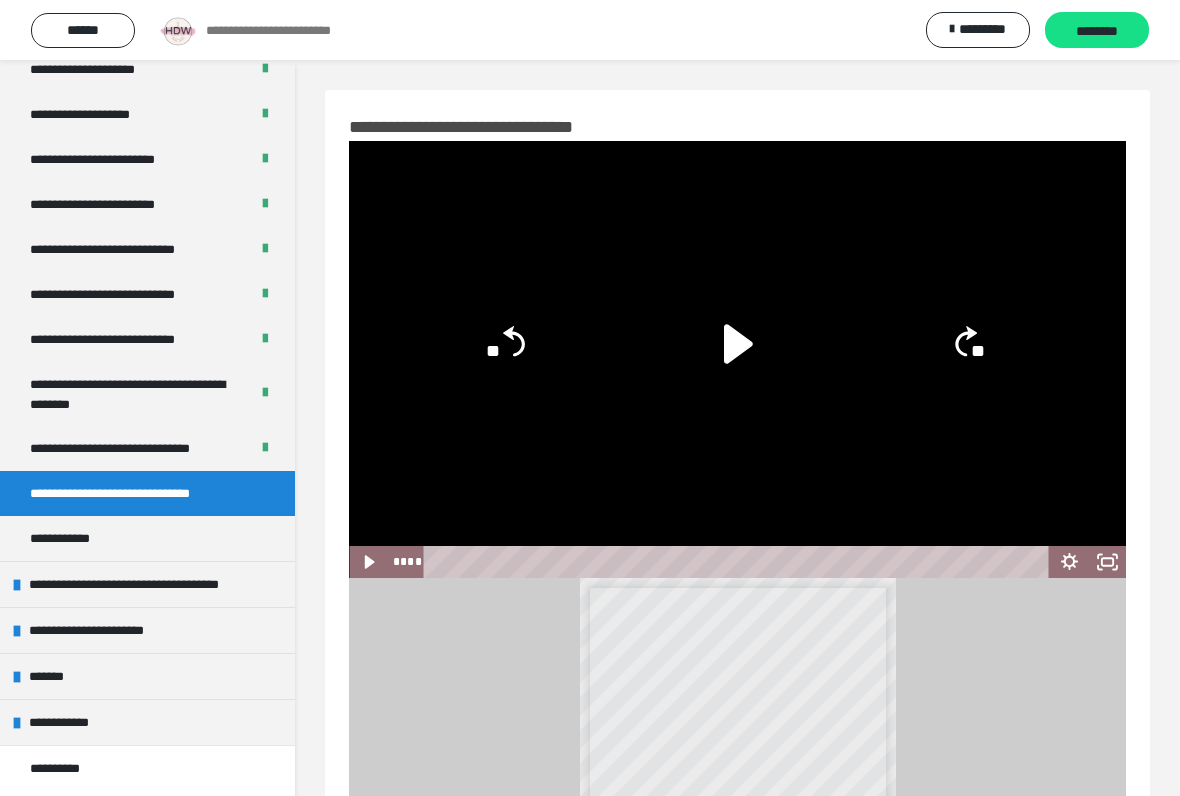 click 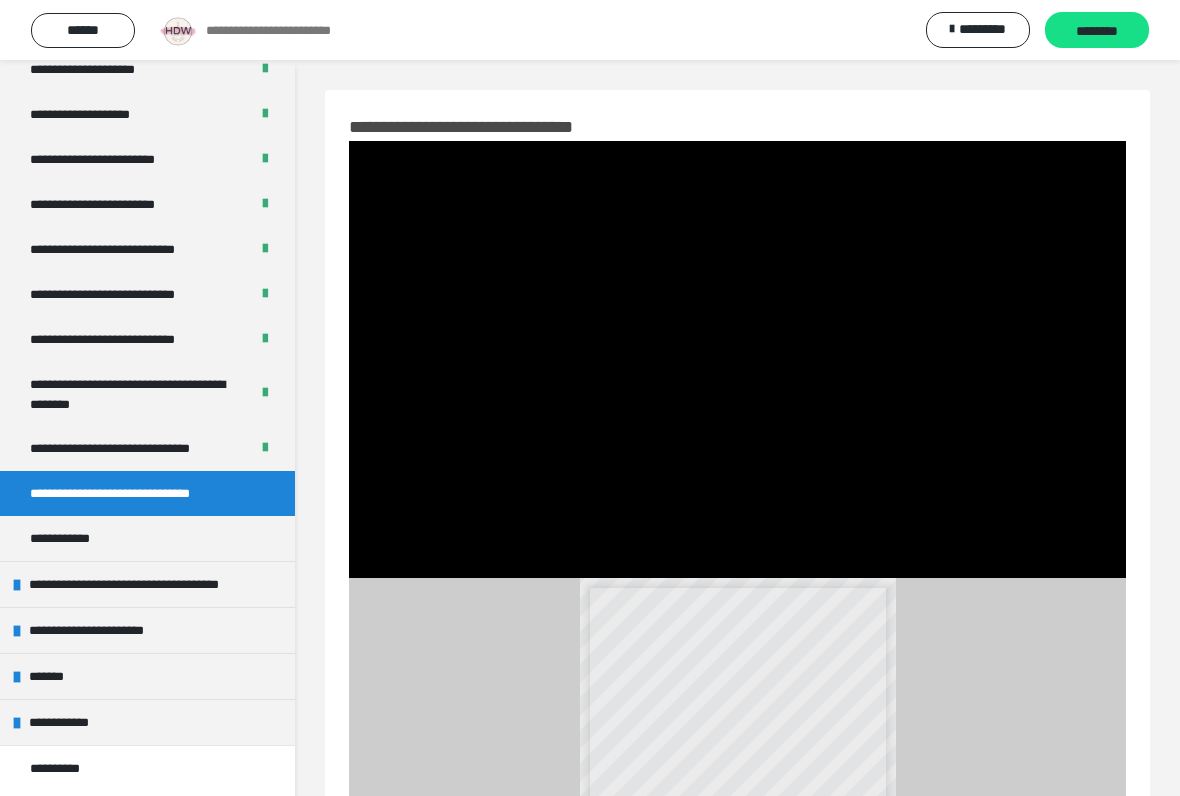 click at bounding box center [737, 359] 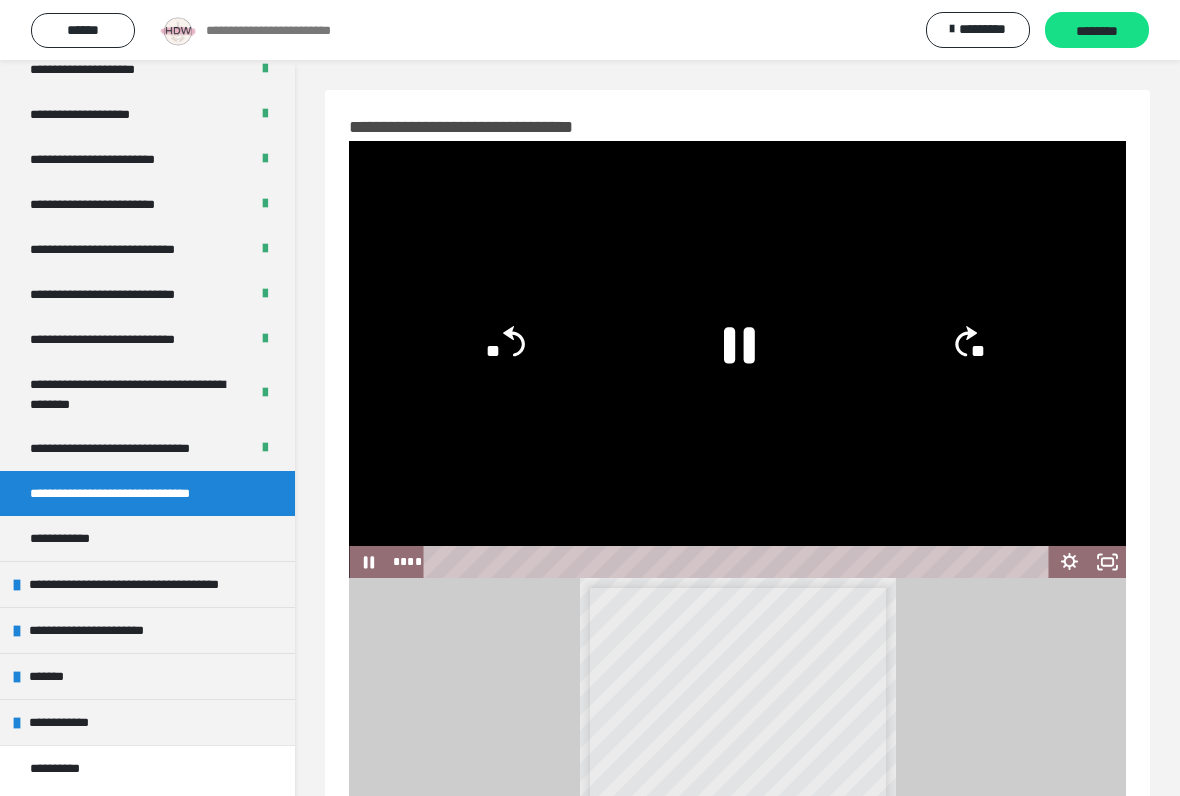 click 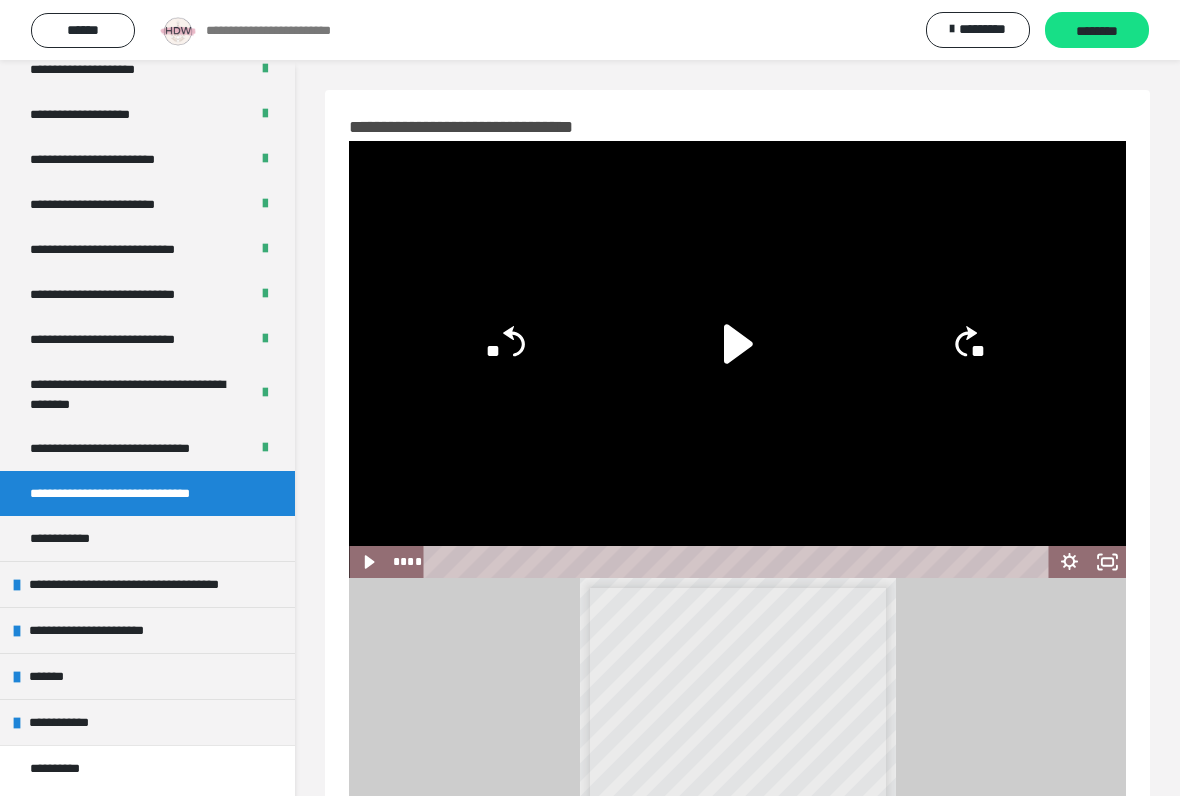 click 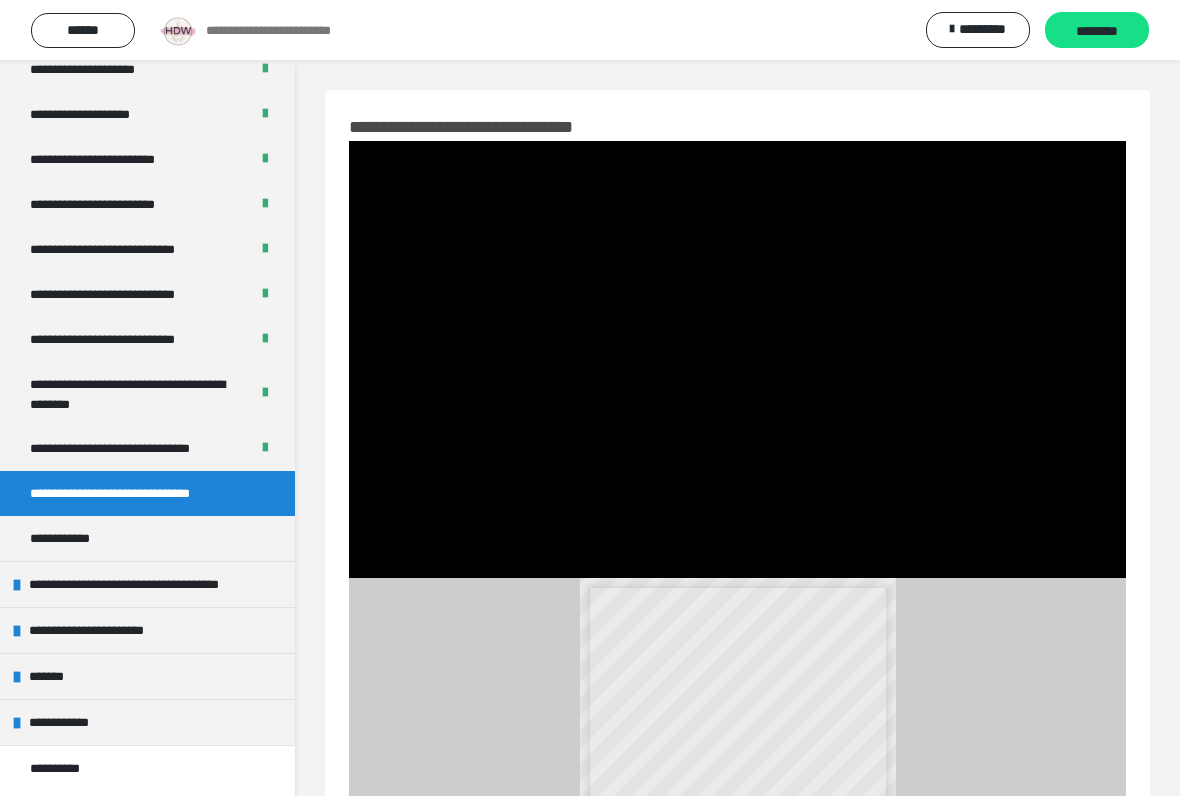 click at bounding box center [737, 359] 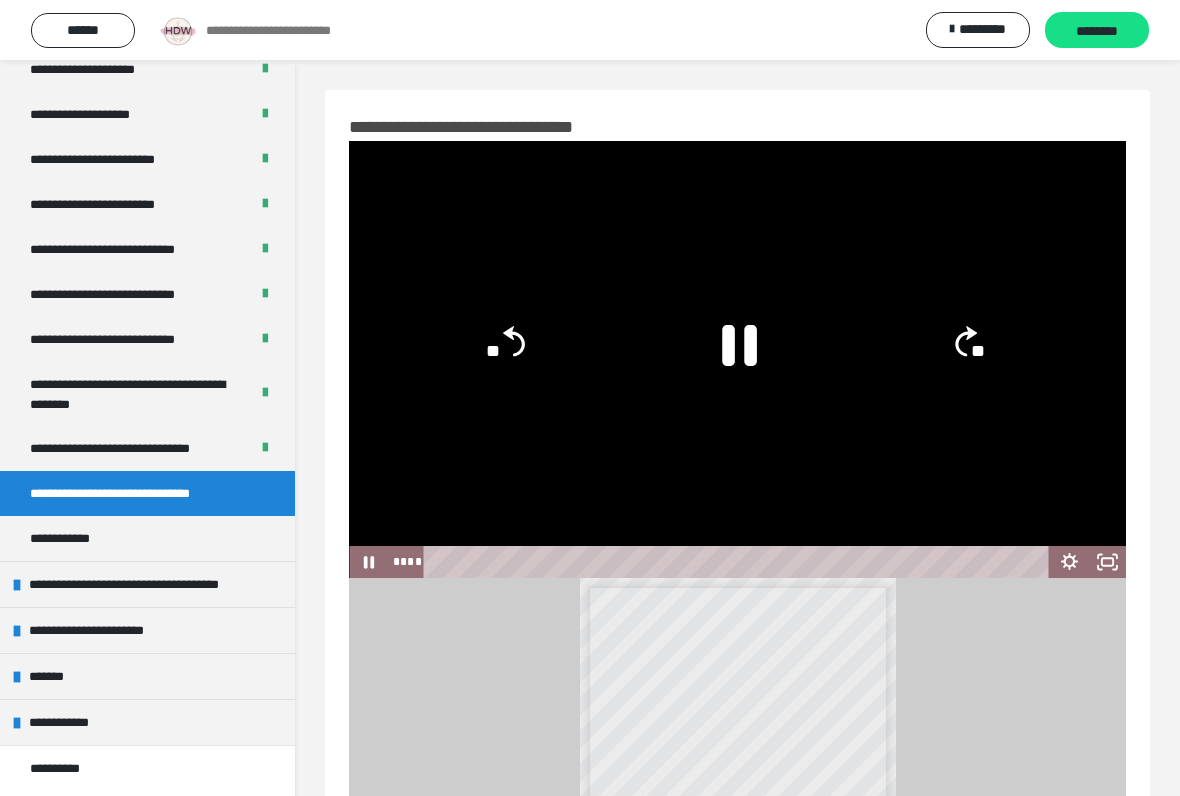 click 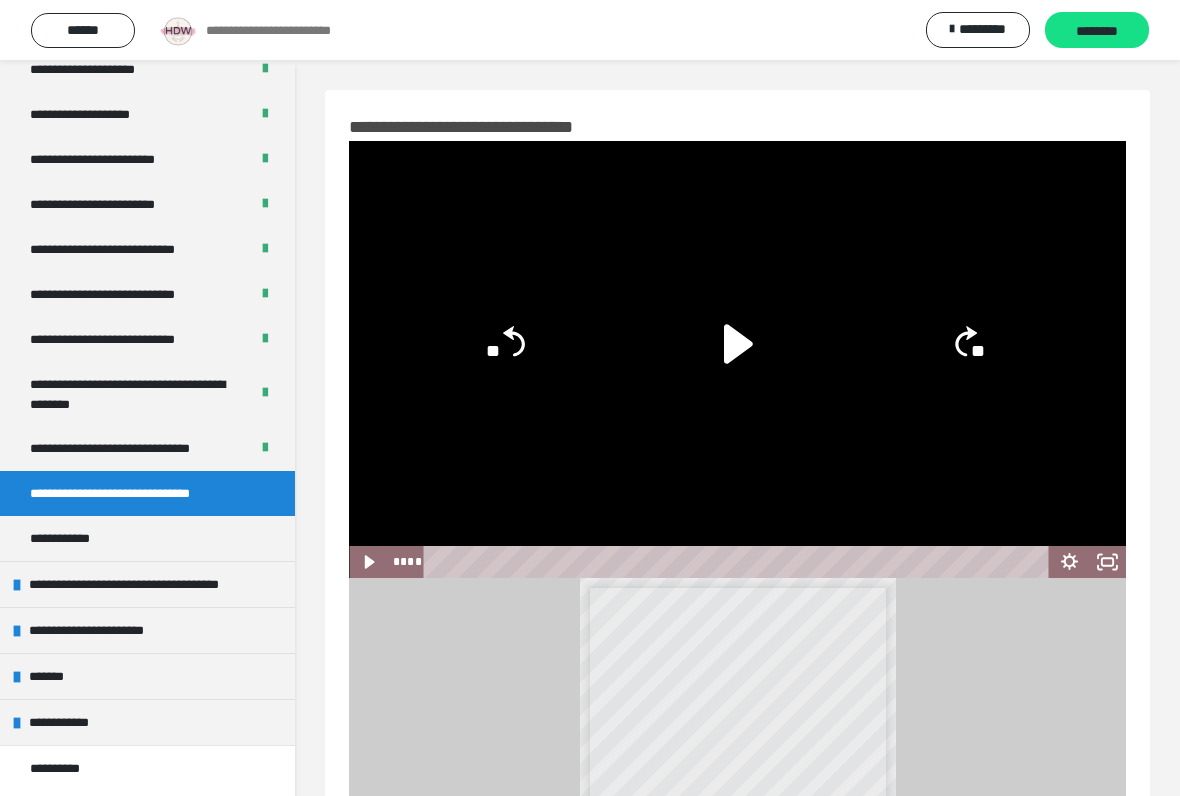 click 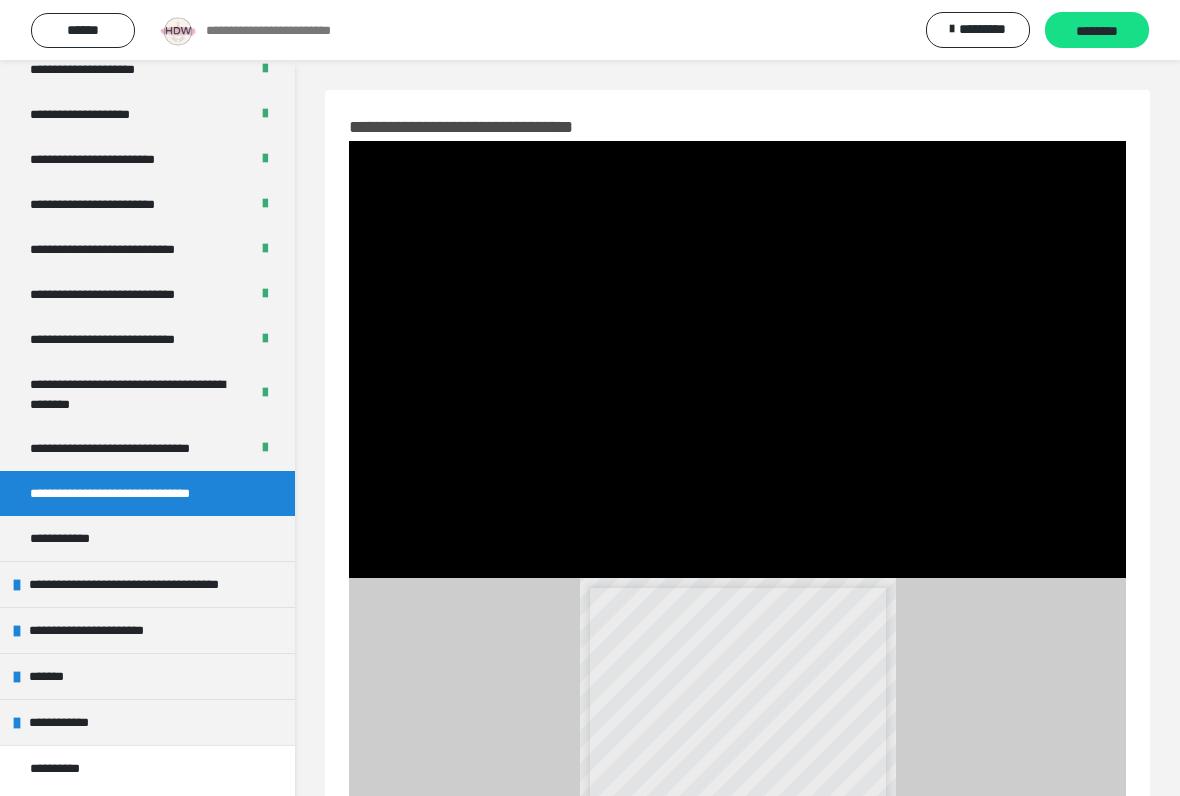 click at bounding box center [737, 359] 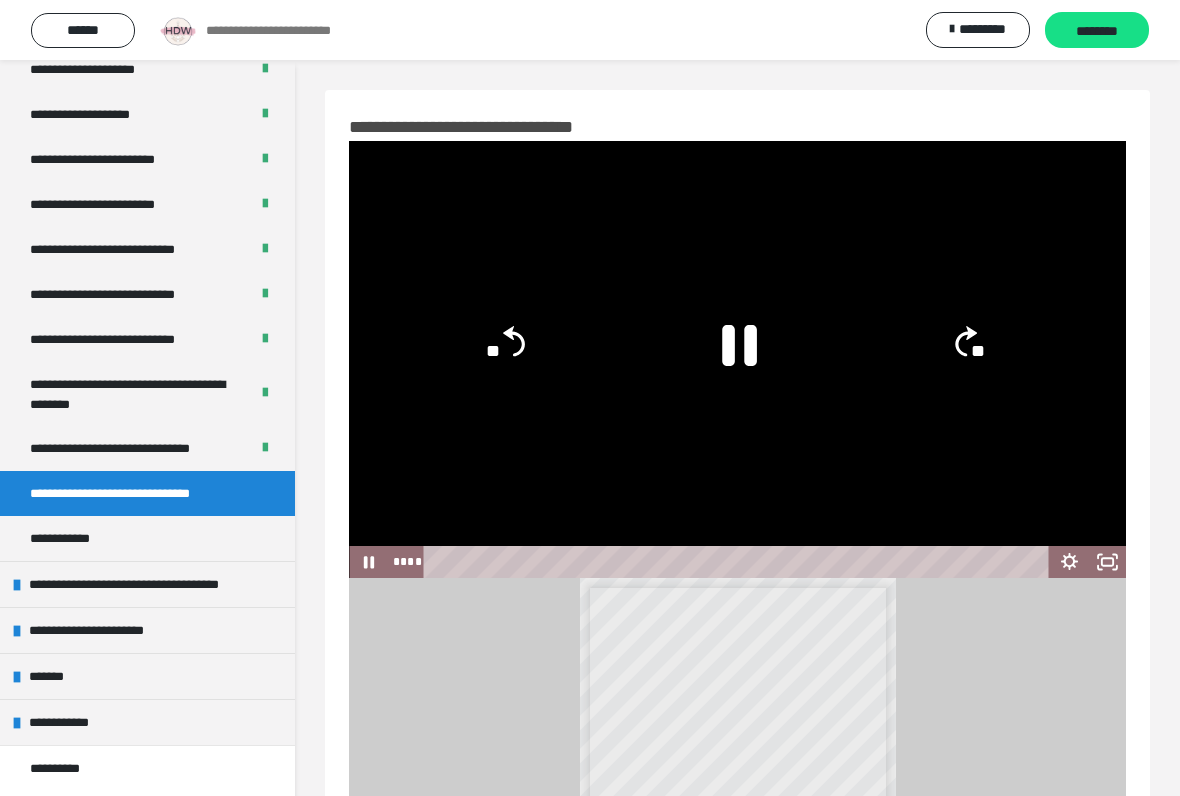 click 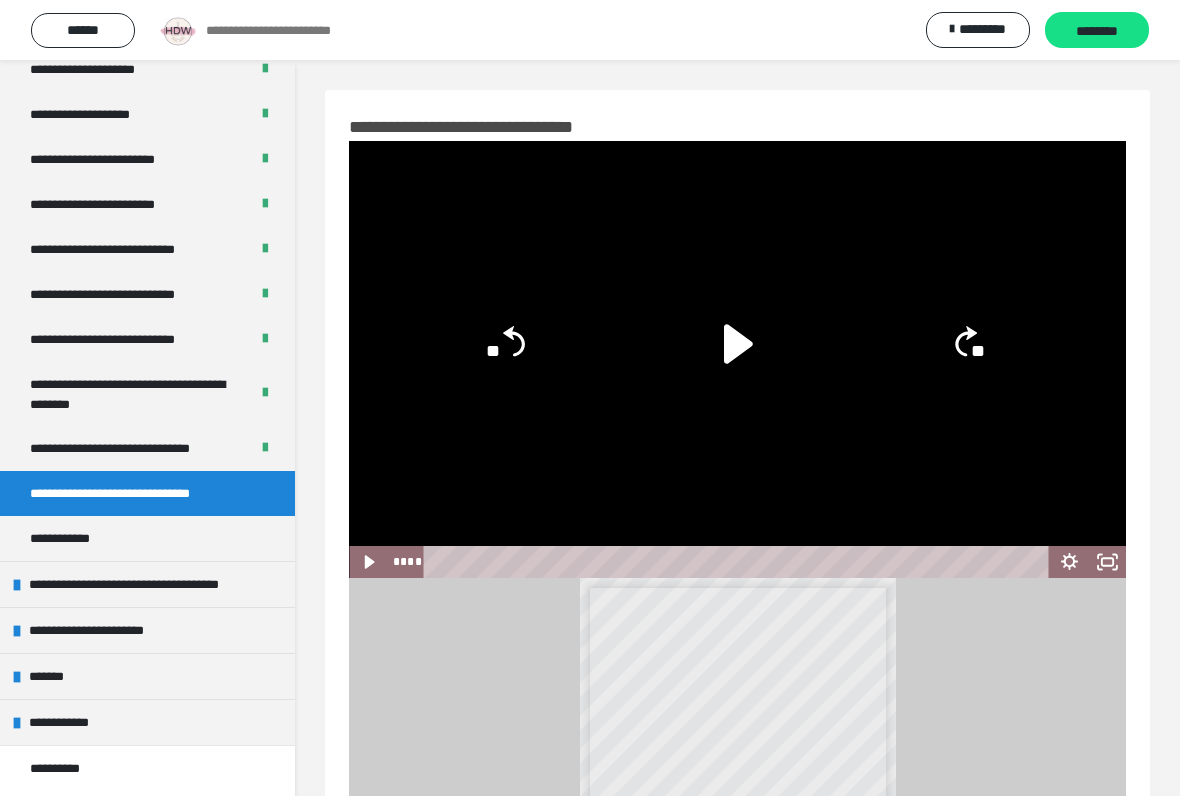 click 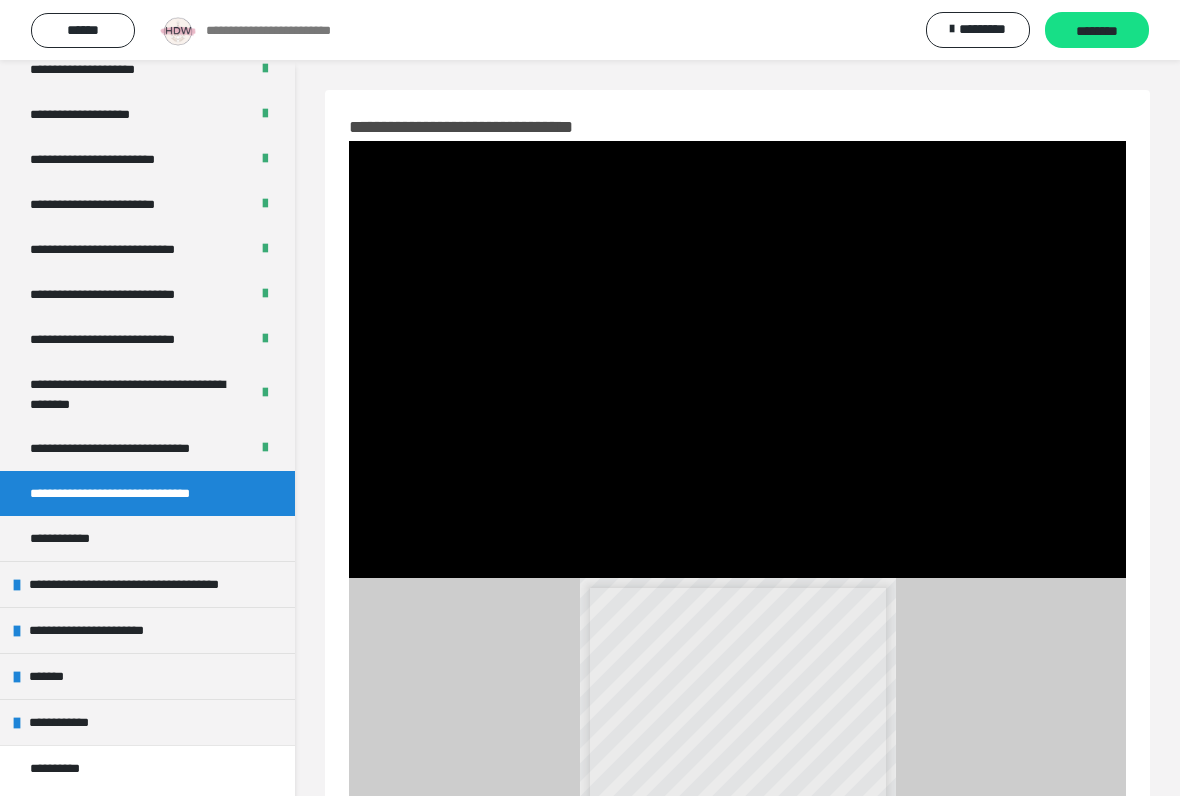click at bounding box center [737, 359] 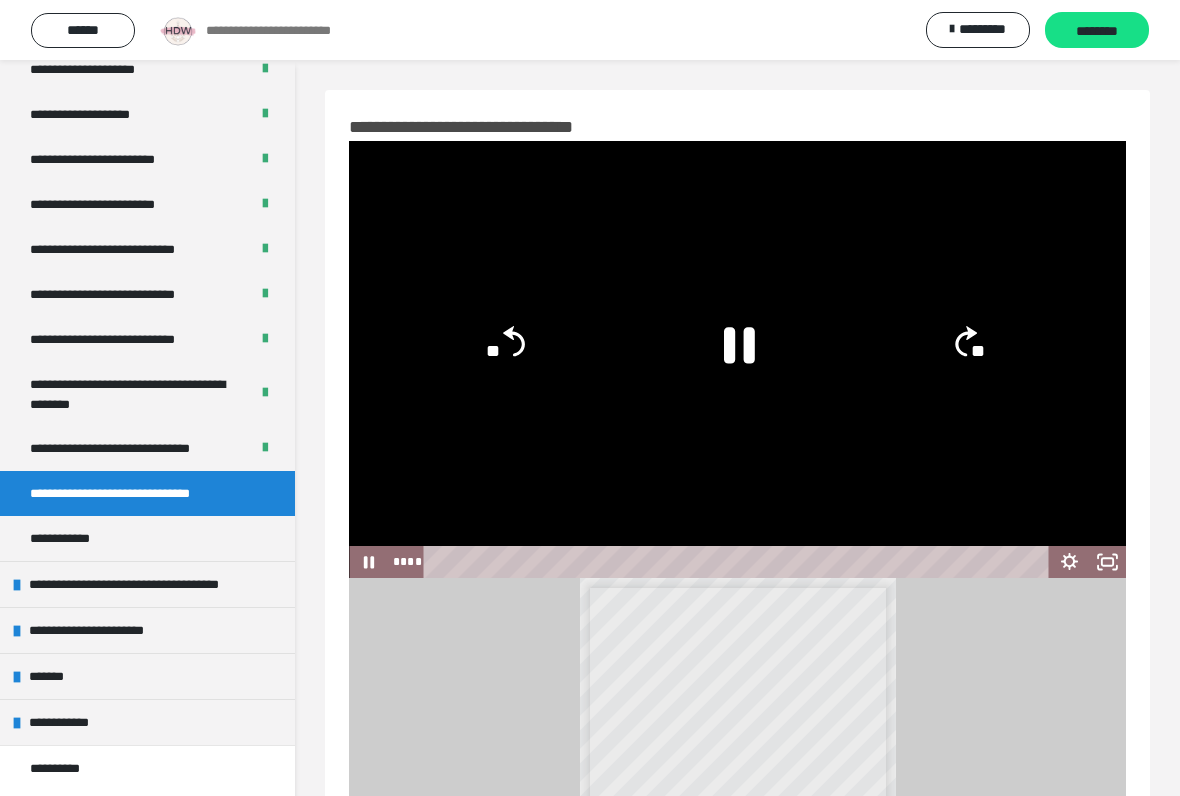 click 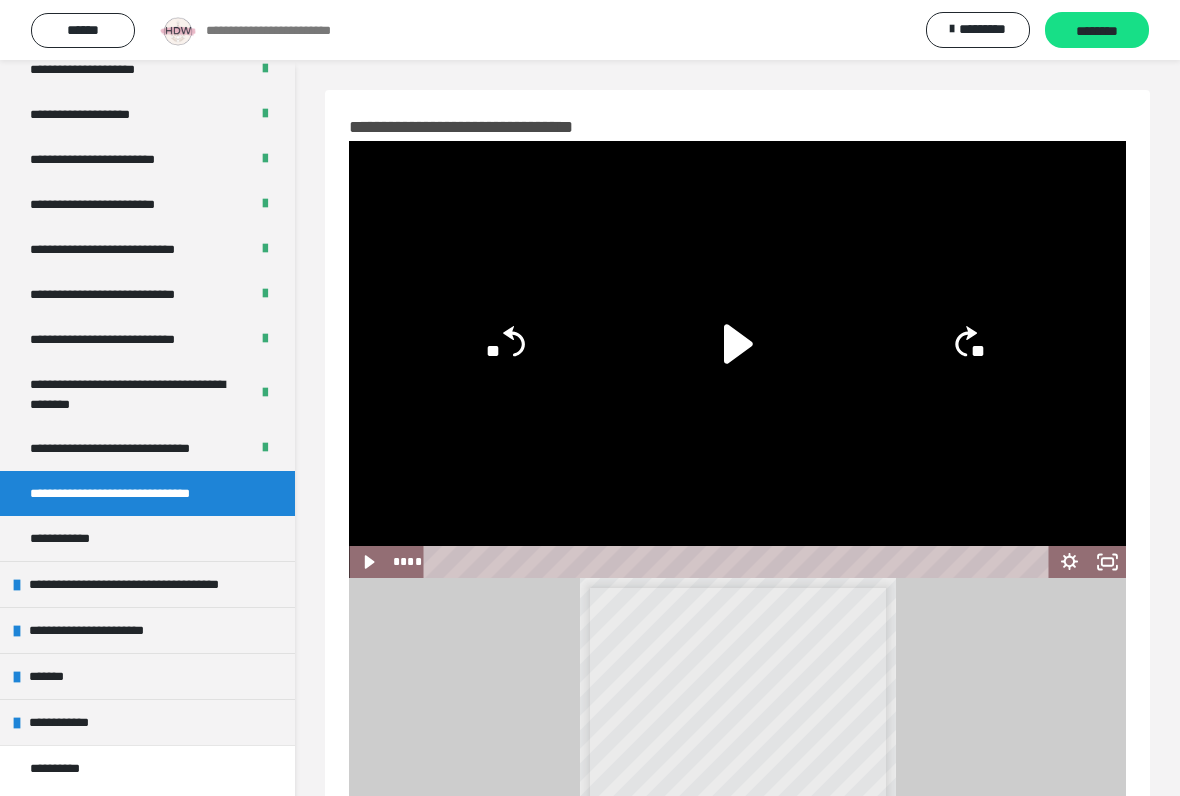 click 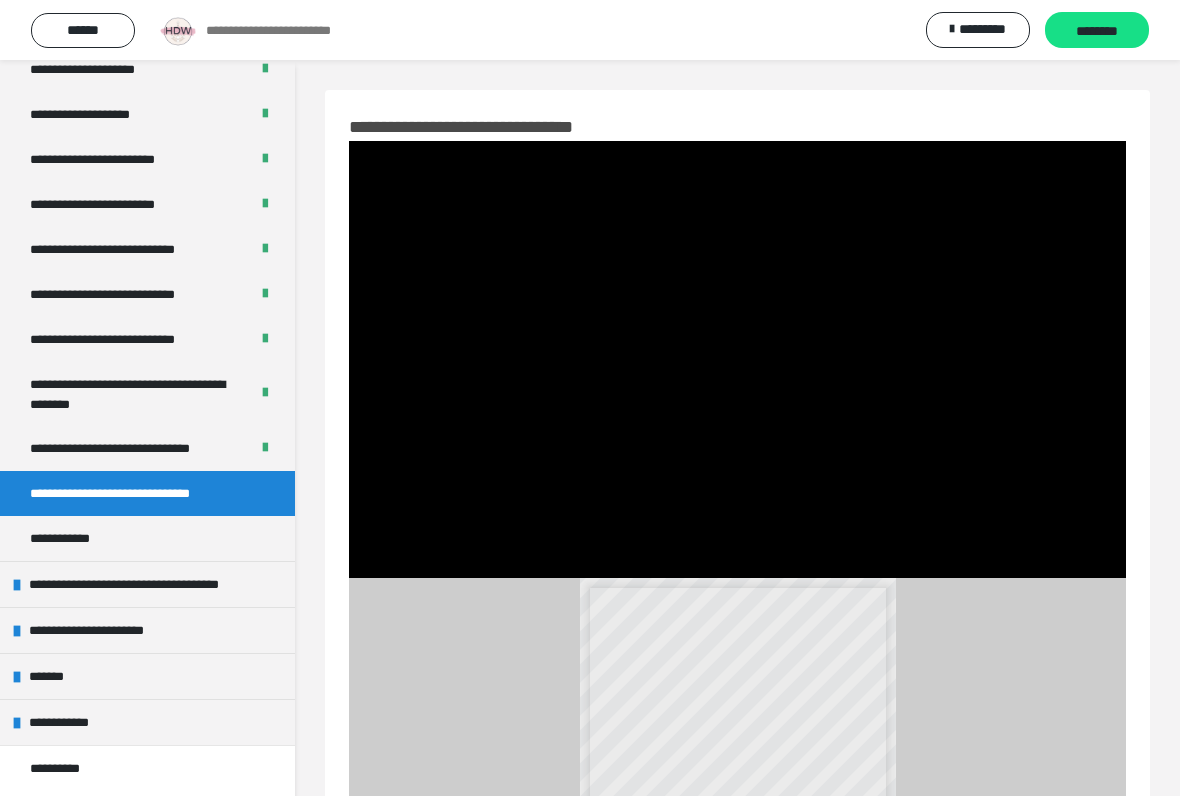 click at bounding box center (737, 359) 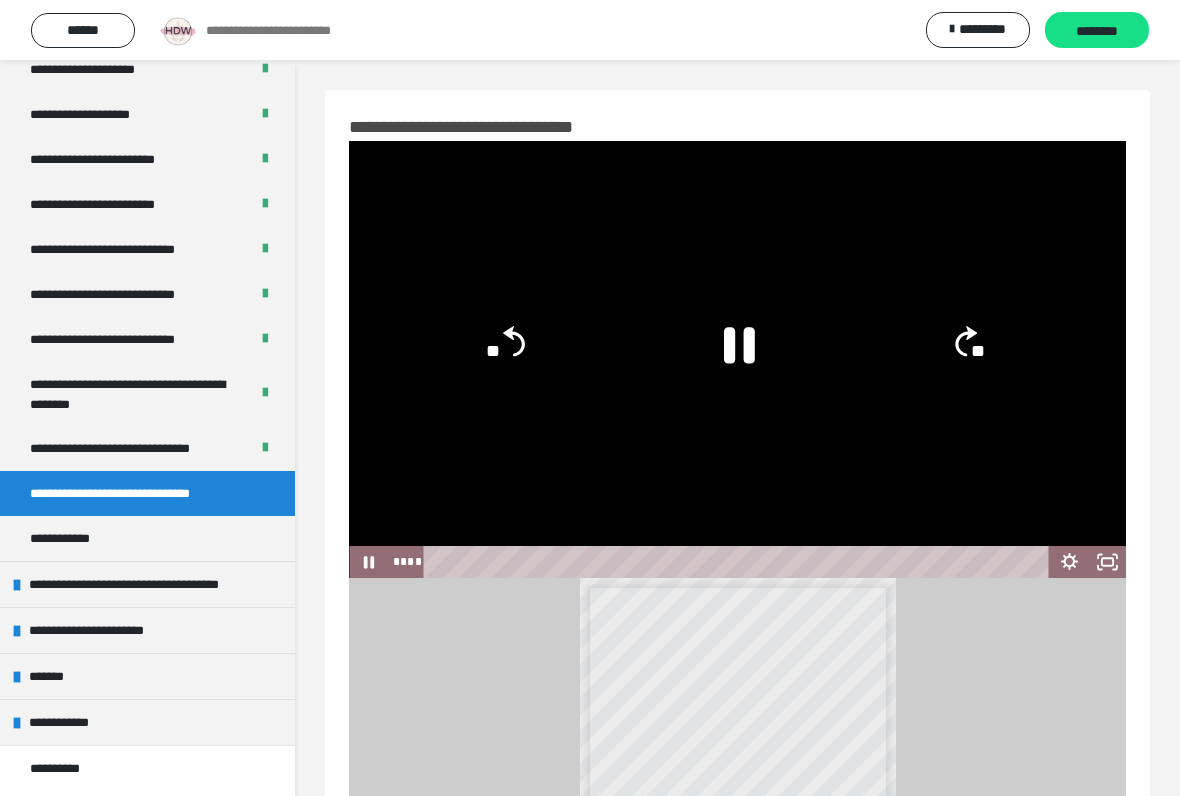click 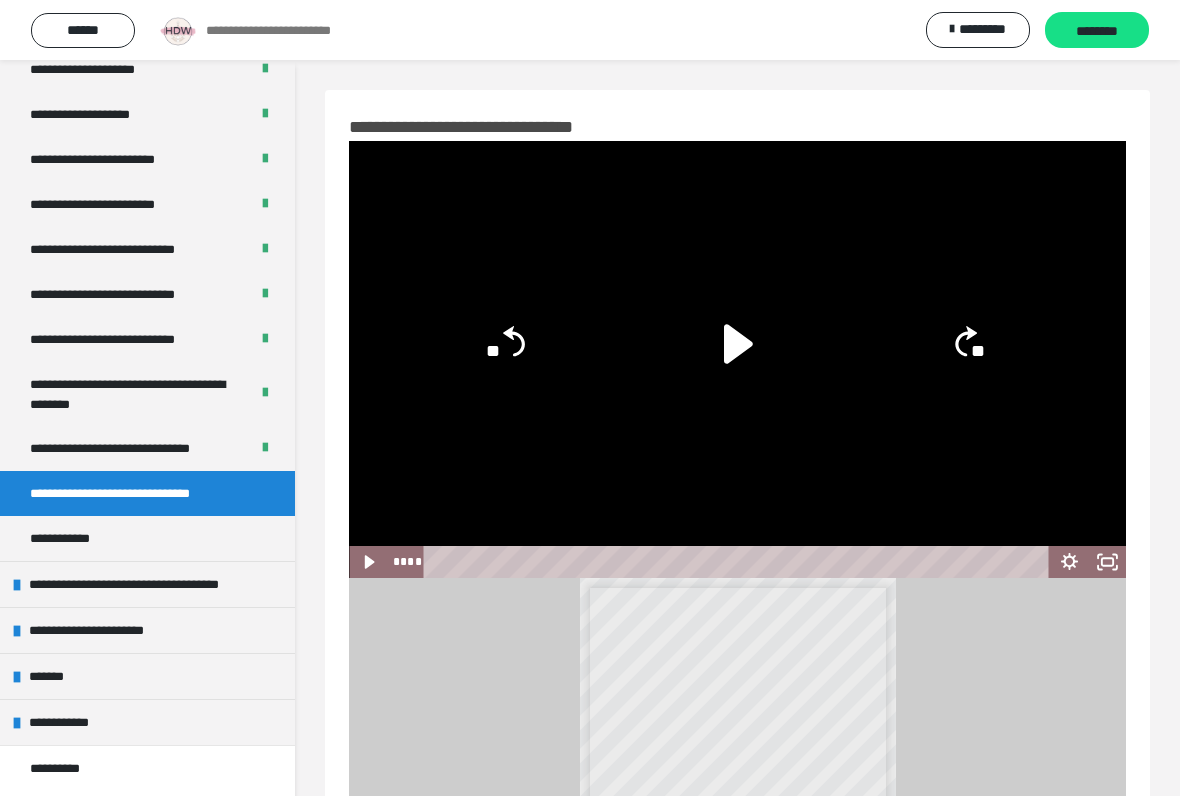 click 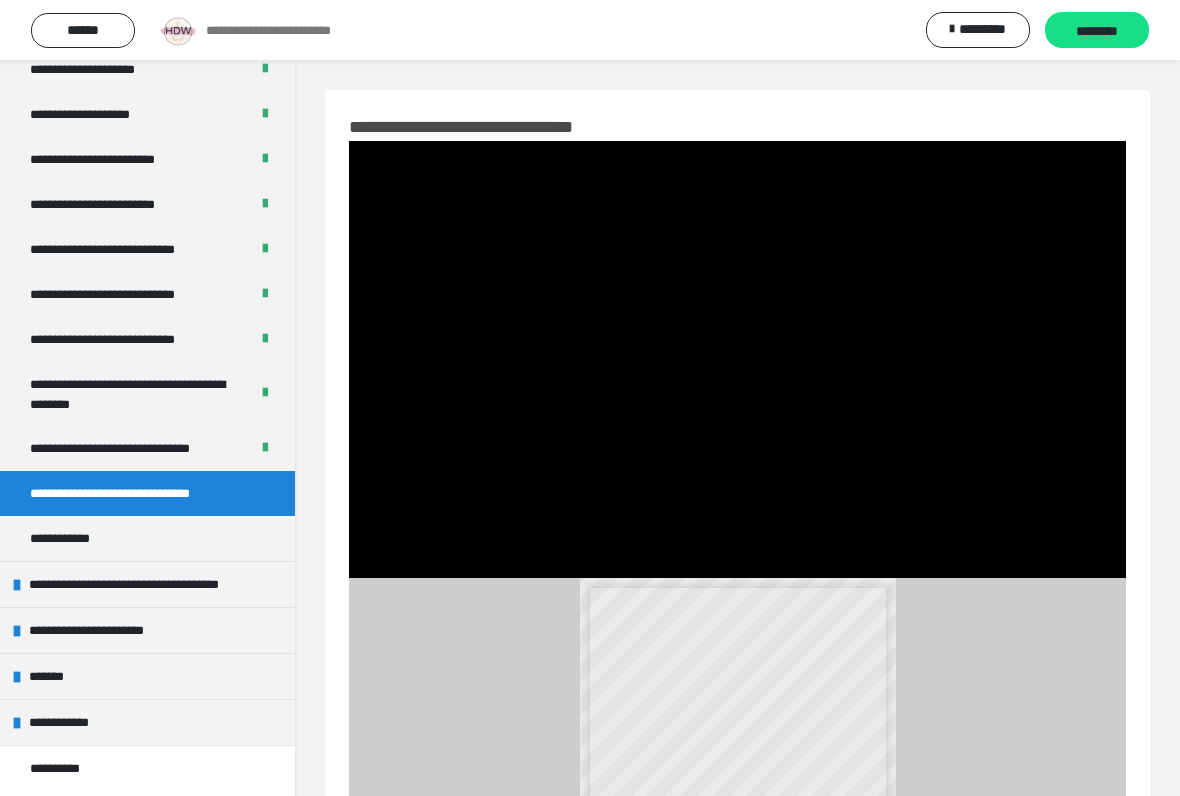 click at bounding box center [737, 359] 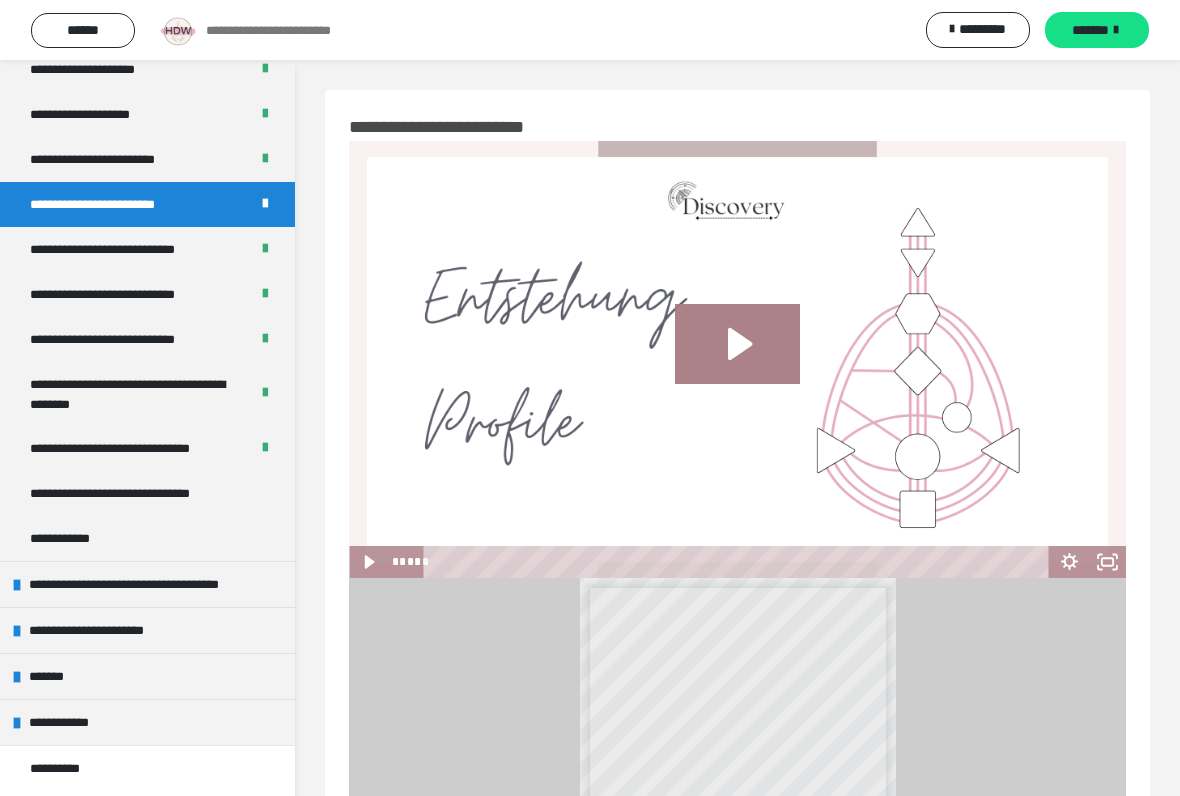 click on "**********" at bounding box center (116, 249) 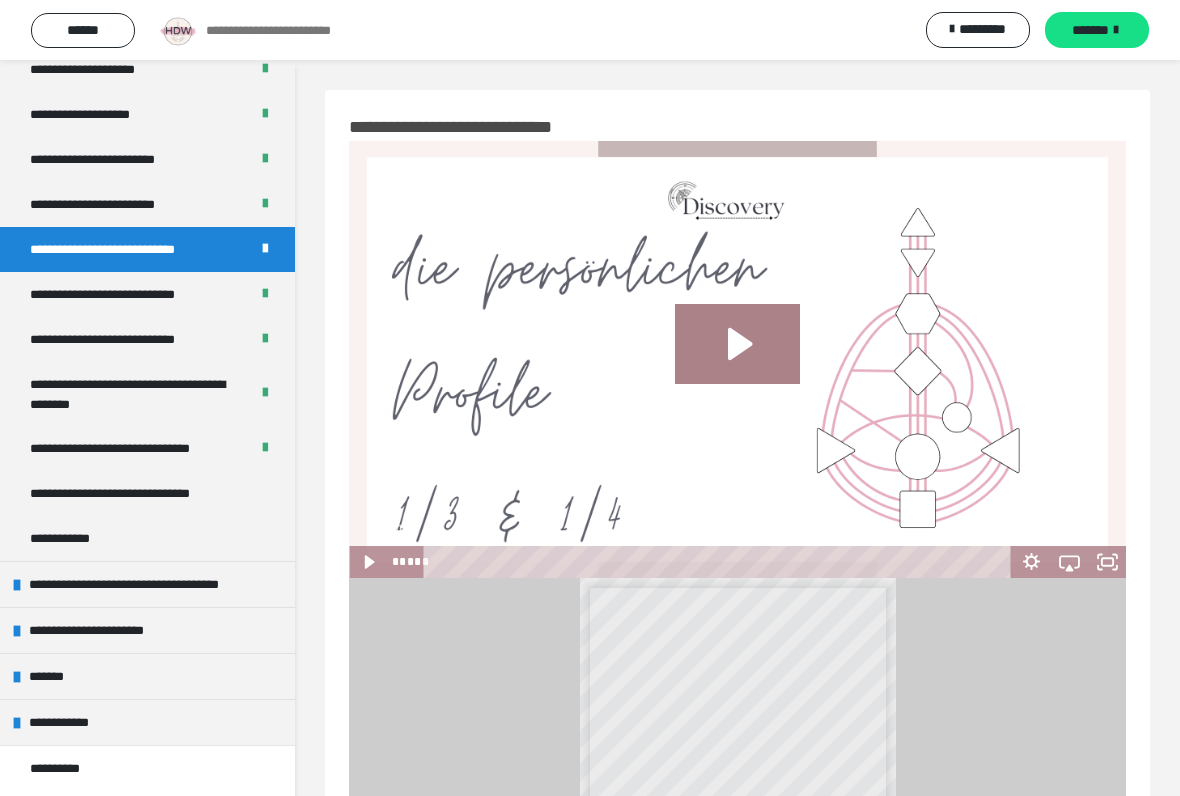click 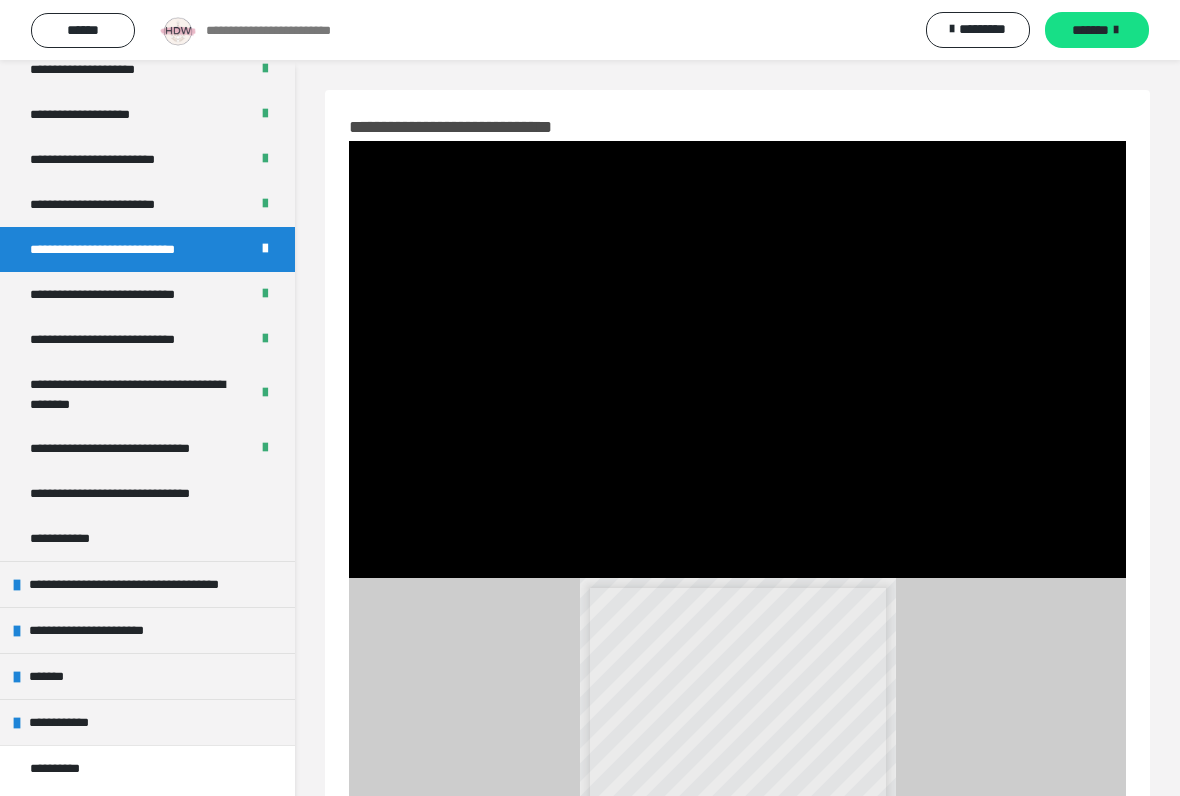 click at bounding box center [737, 359] 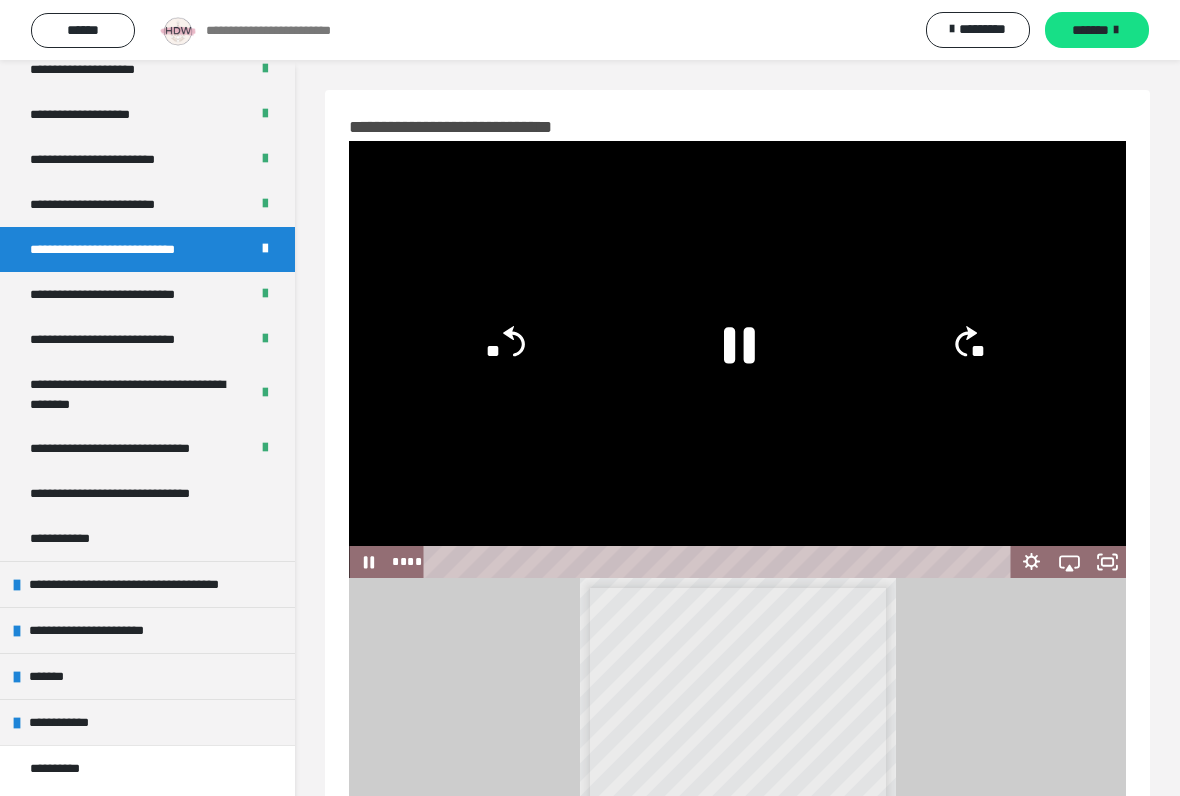 click 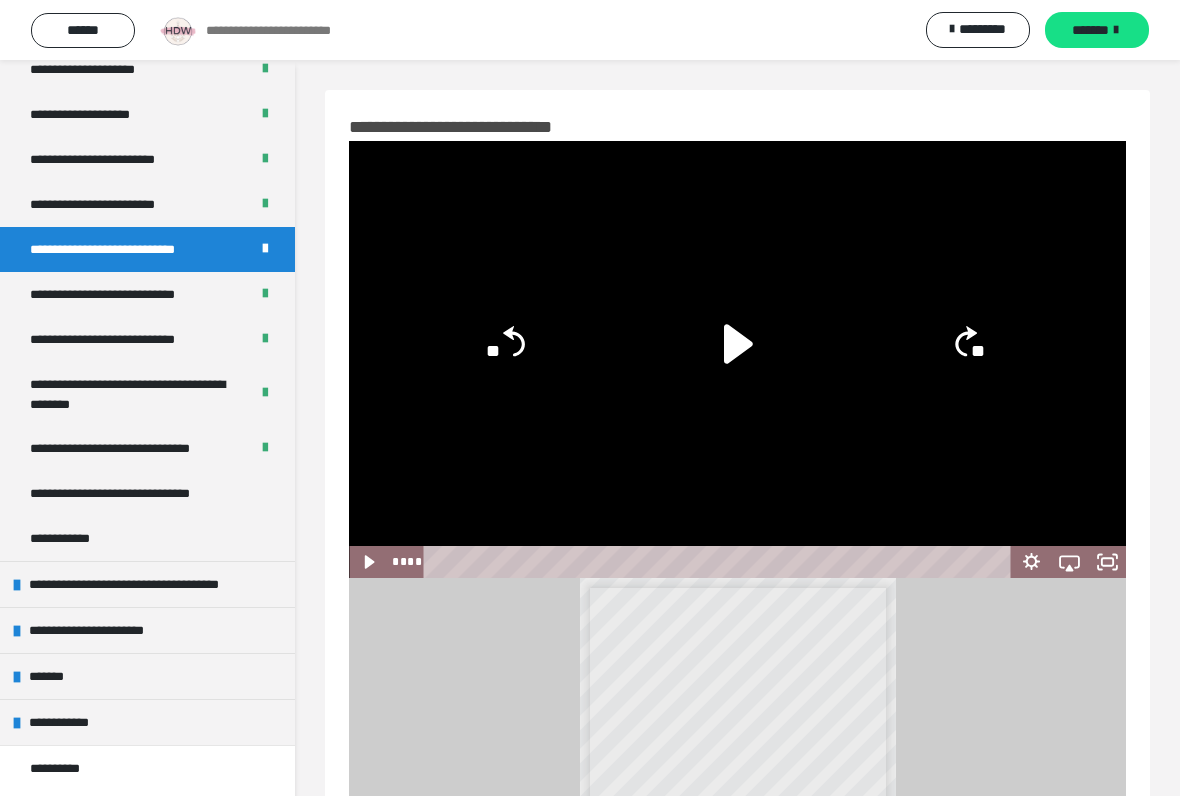 click 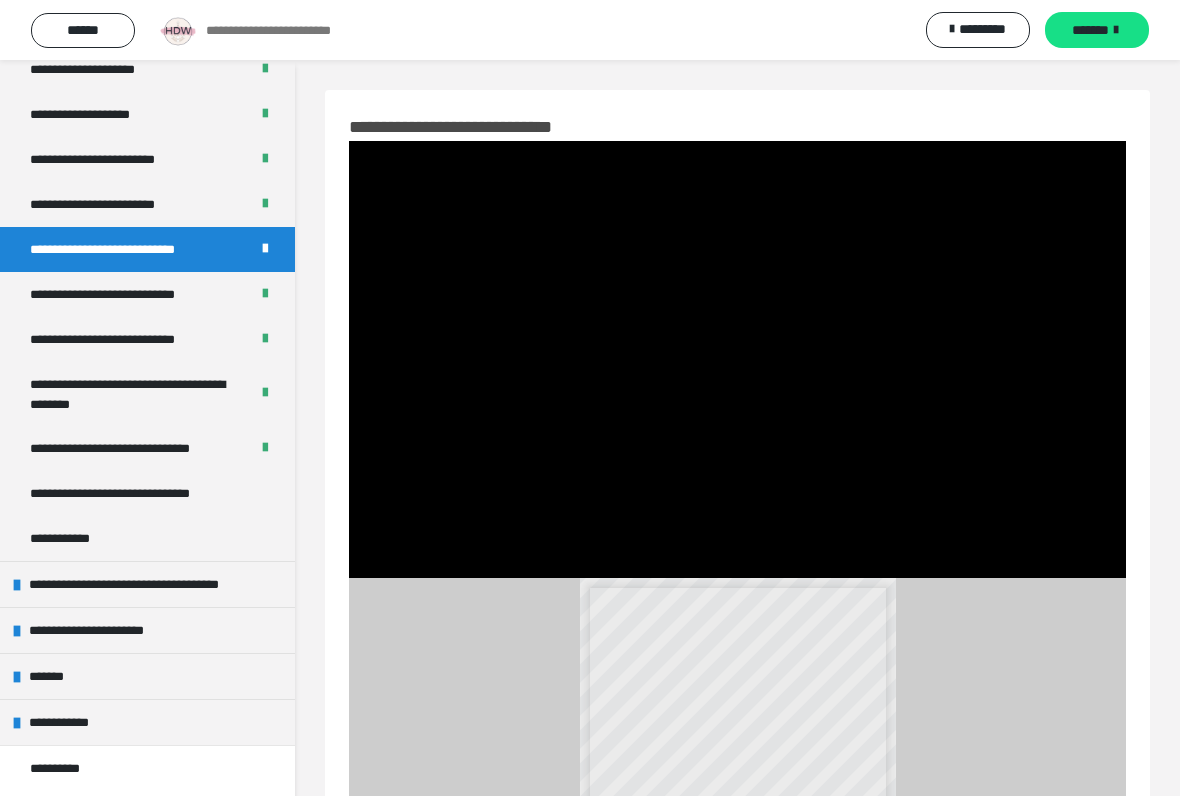 click at bounding box center (737, 359) 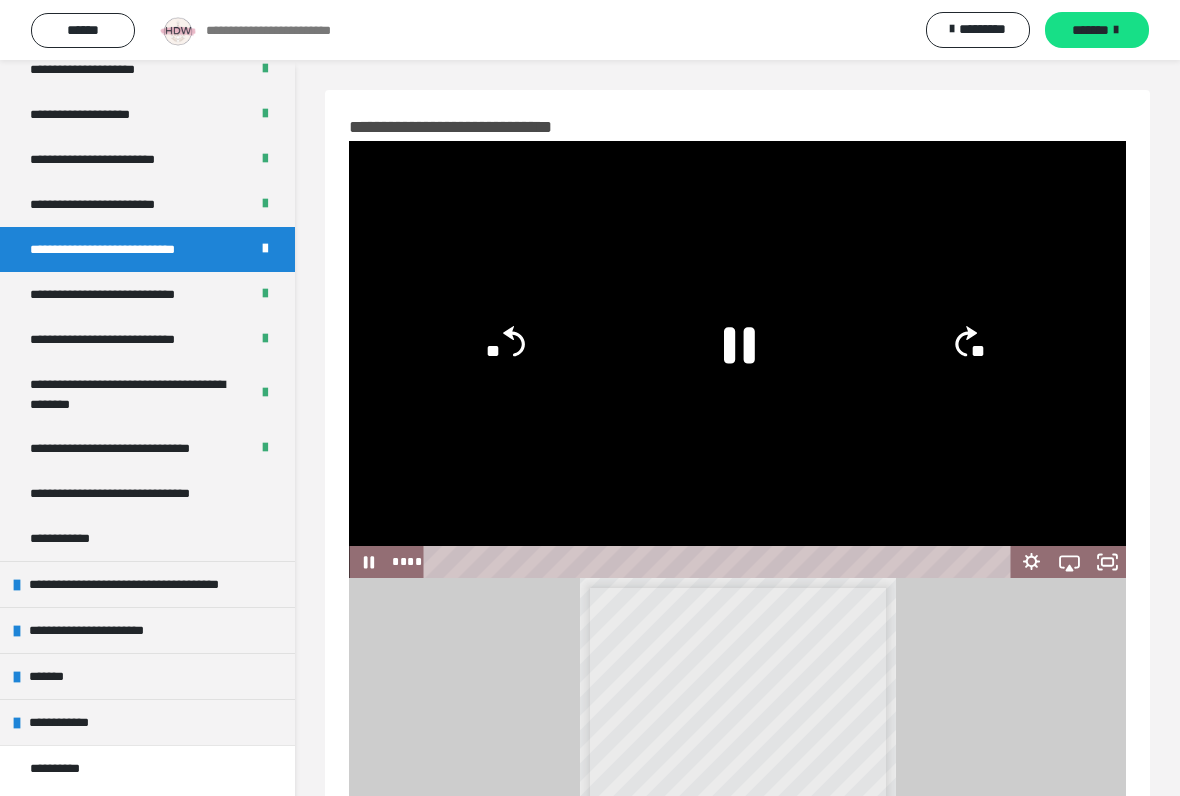 click 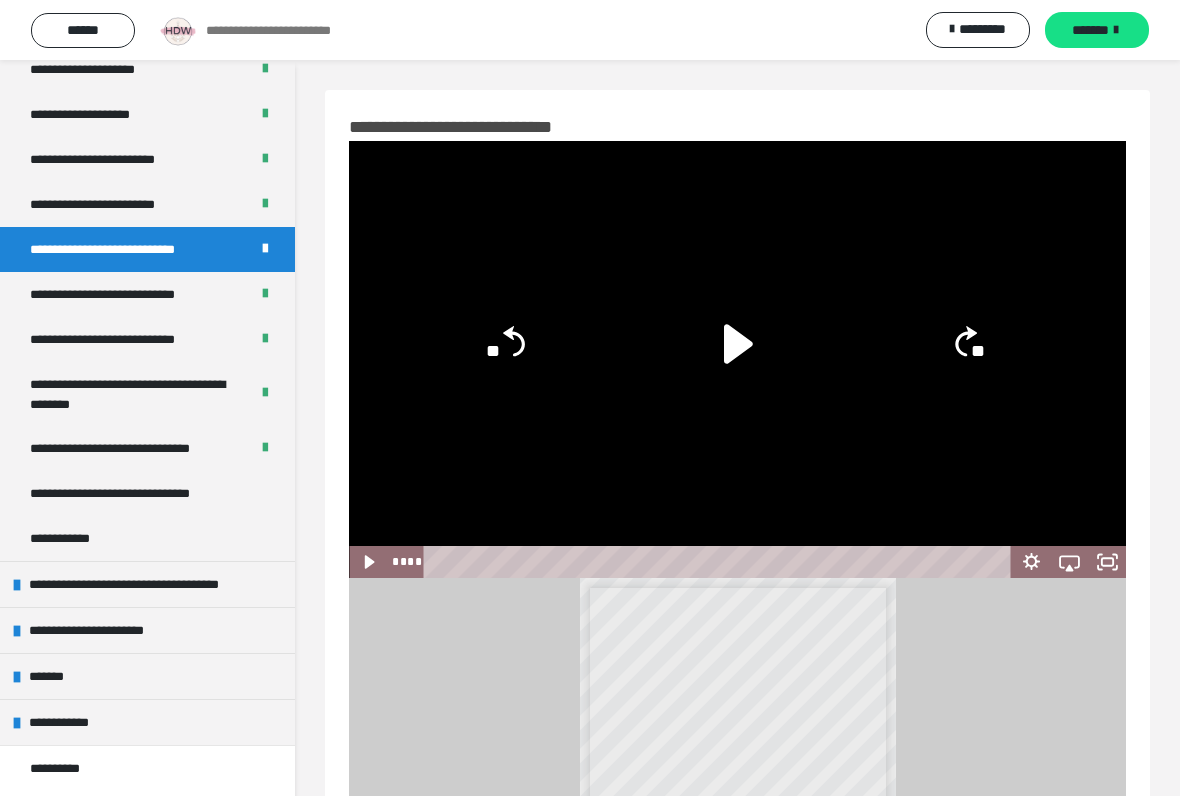 click 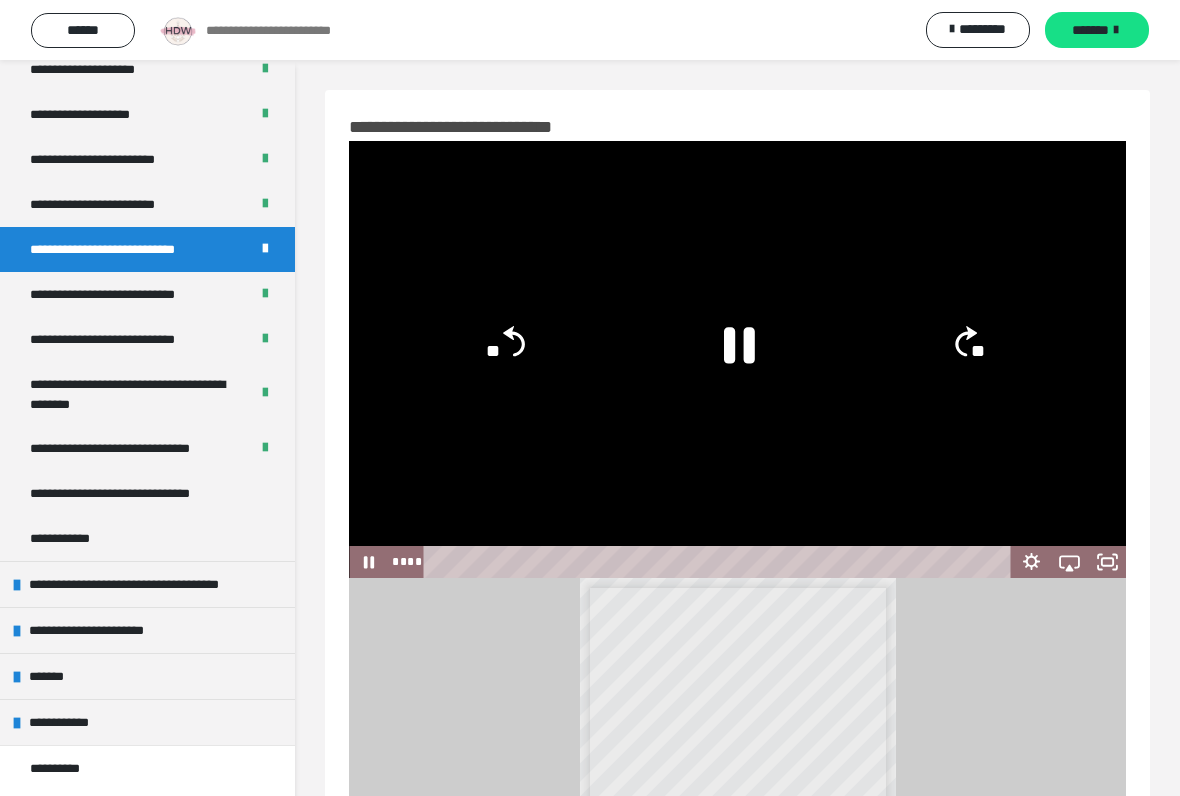 click 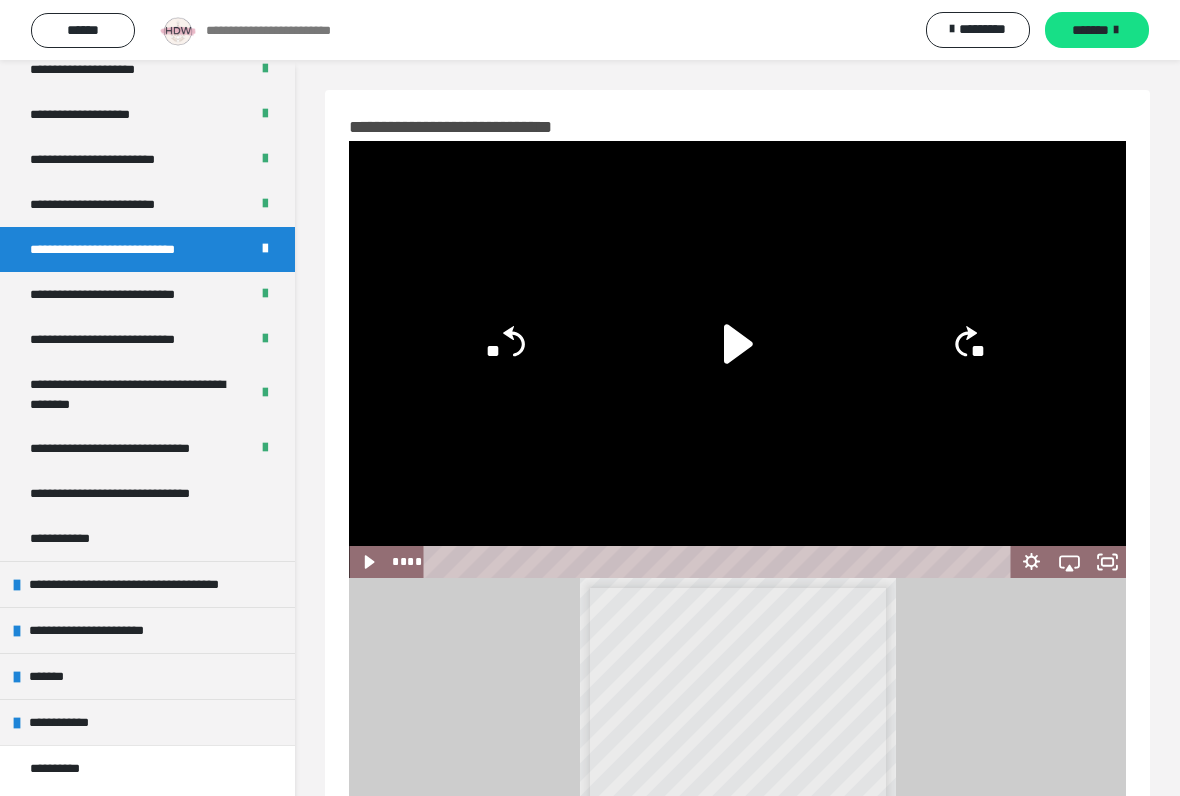 click 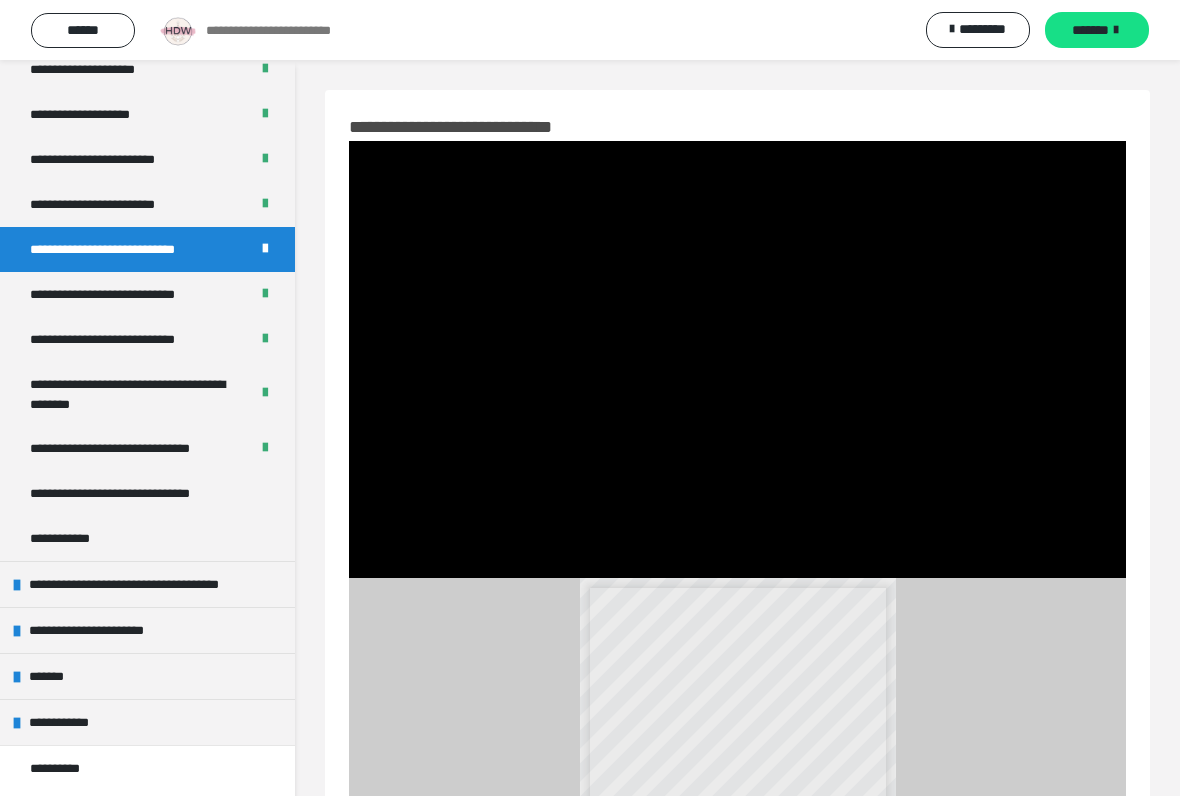 click at bounding box center (737, 359) 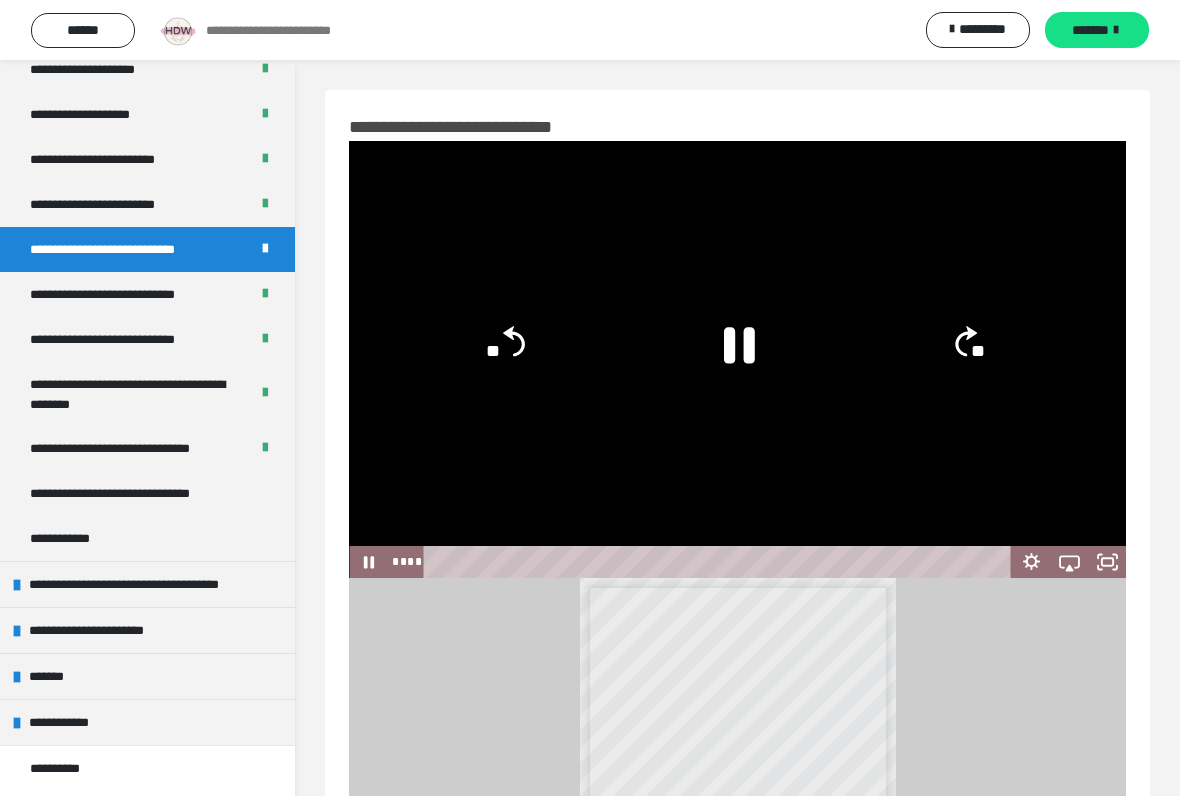 click 